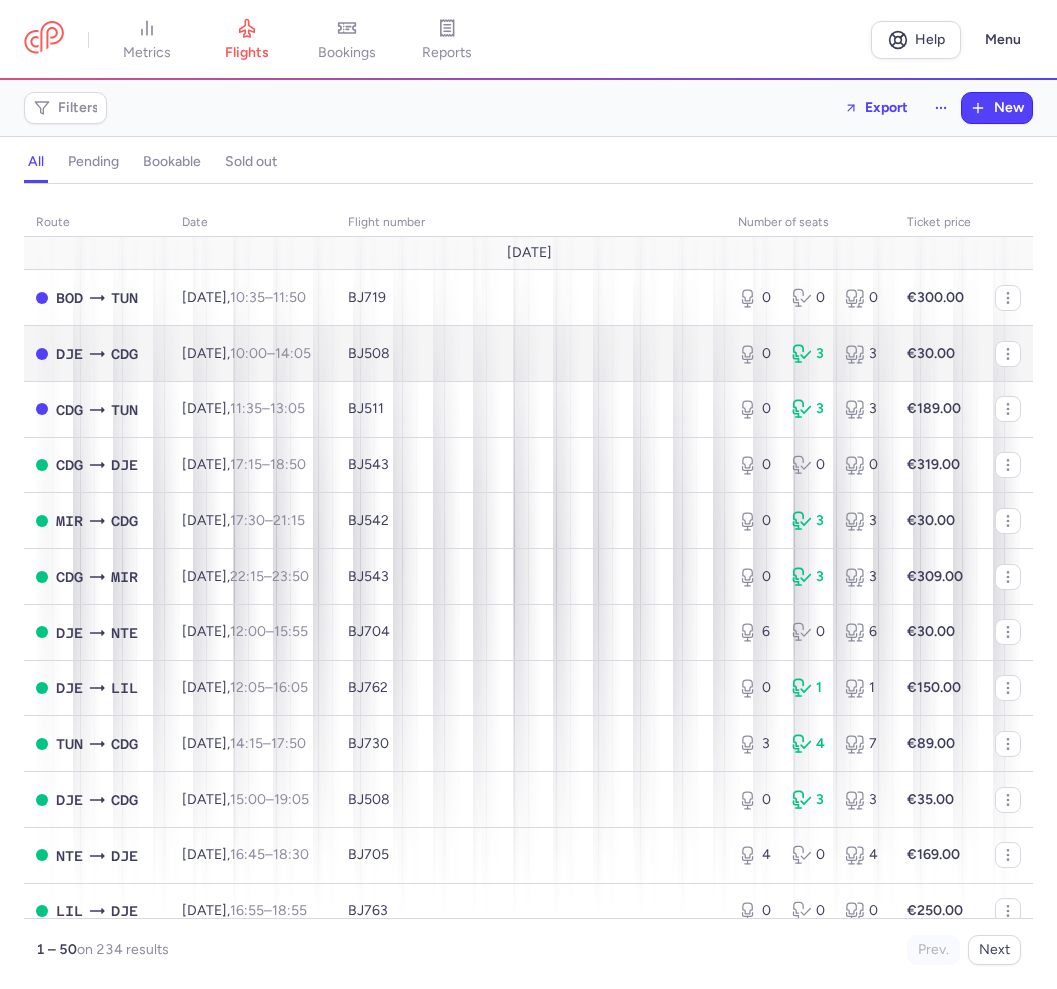 scroll, scrollTop: 0, scrollLeft: 0, axis: both 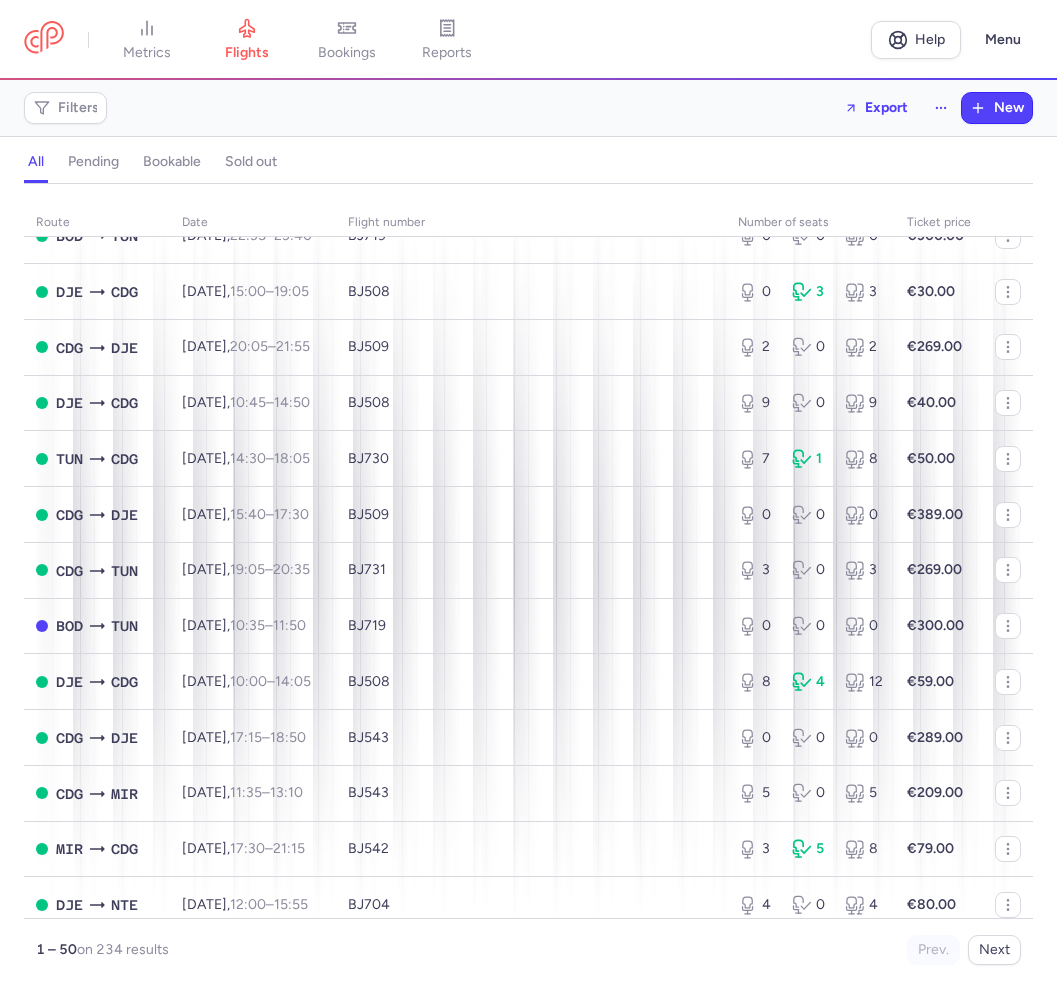 click on "Filters  Export  New" at bounding box center [528, 108] 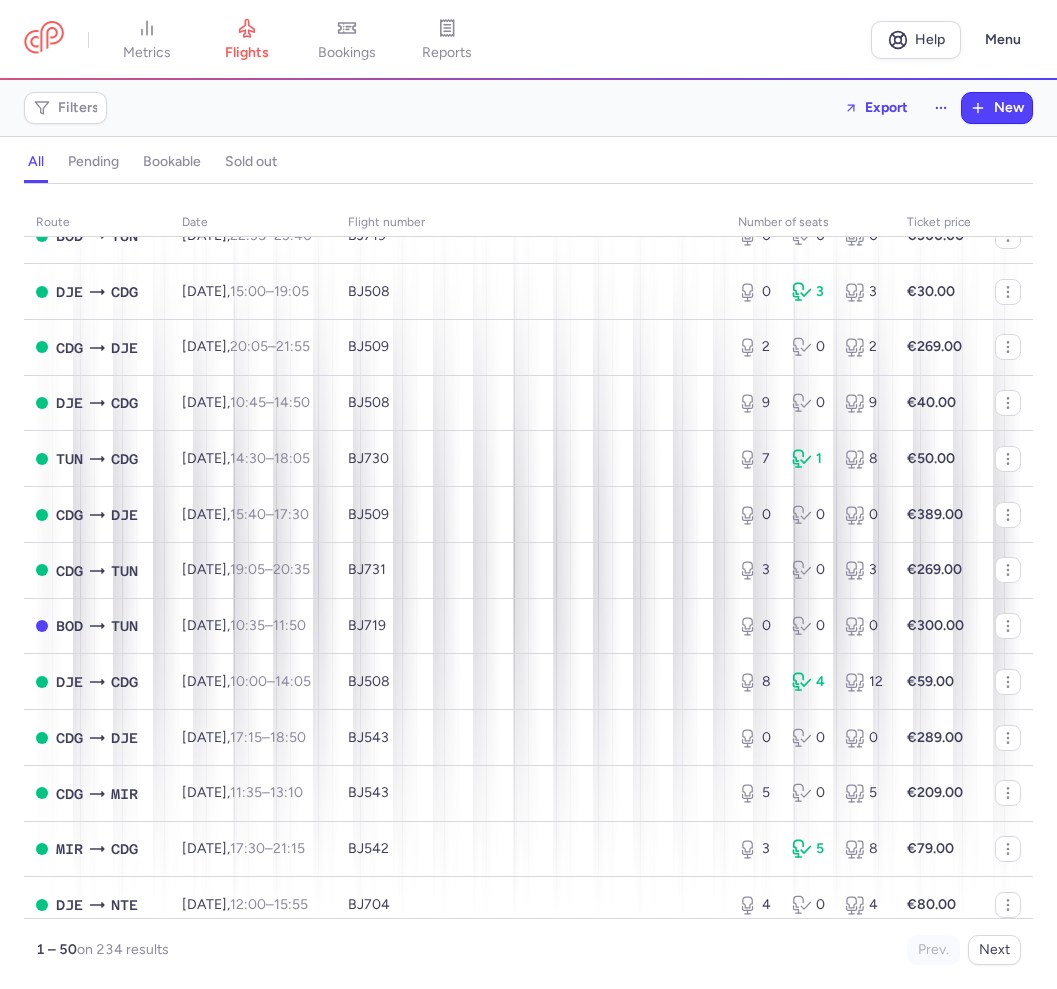 click on "Filters  Export  New" at bounding box center [528, 108] 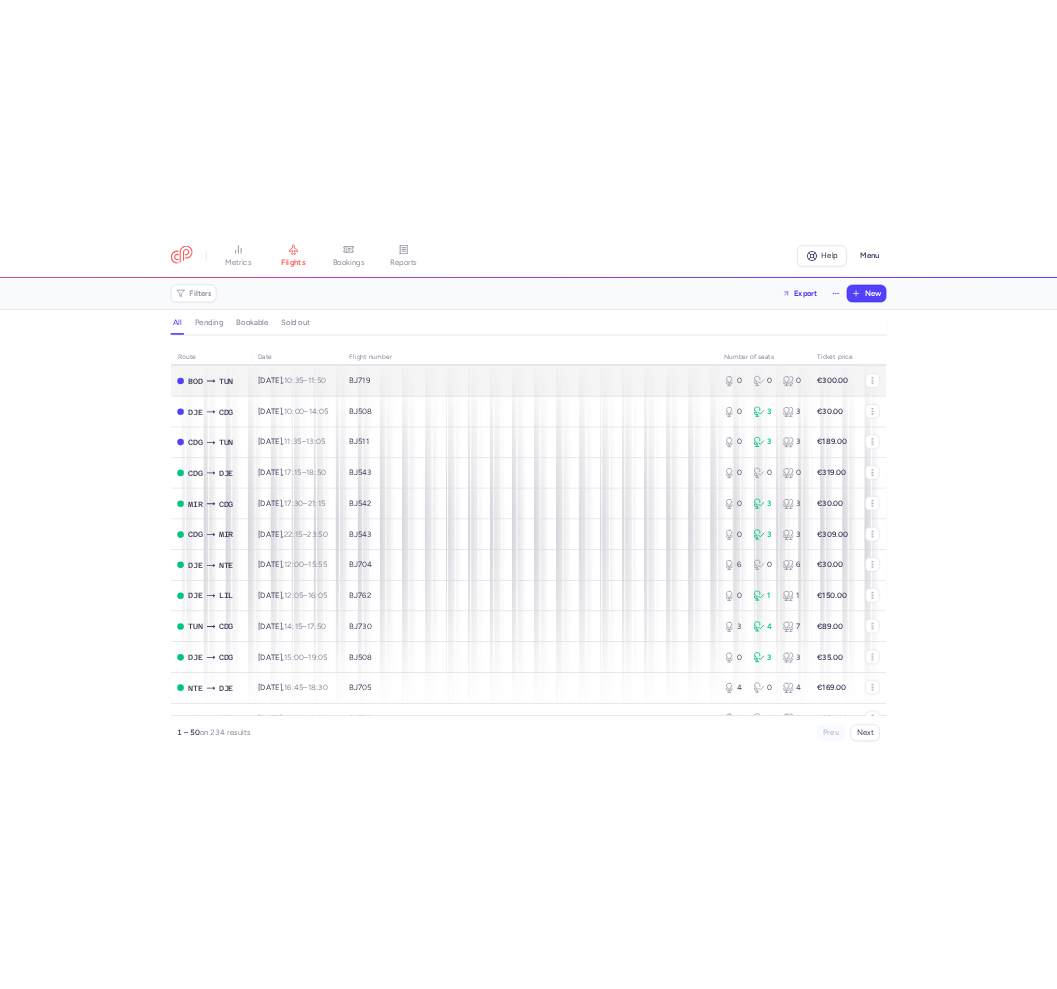 scroll, scrollTop: 0, scrollLeft: 0, axis: both 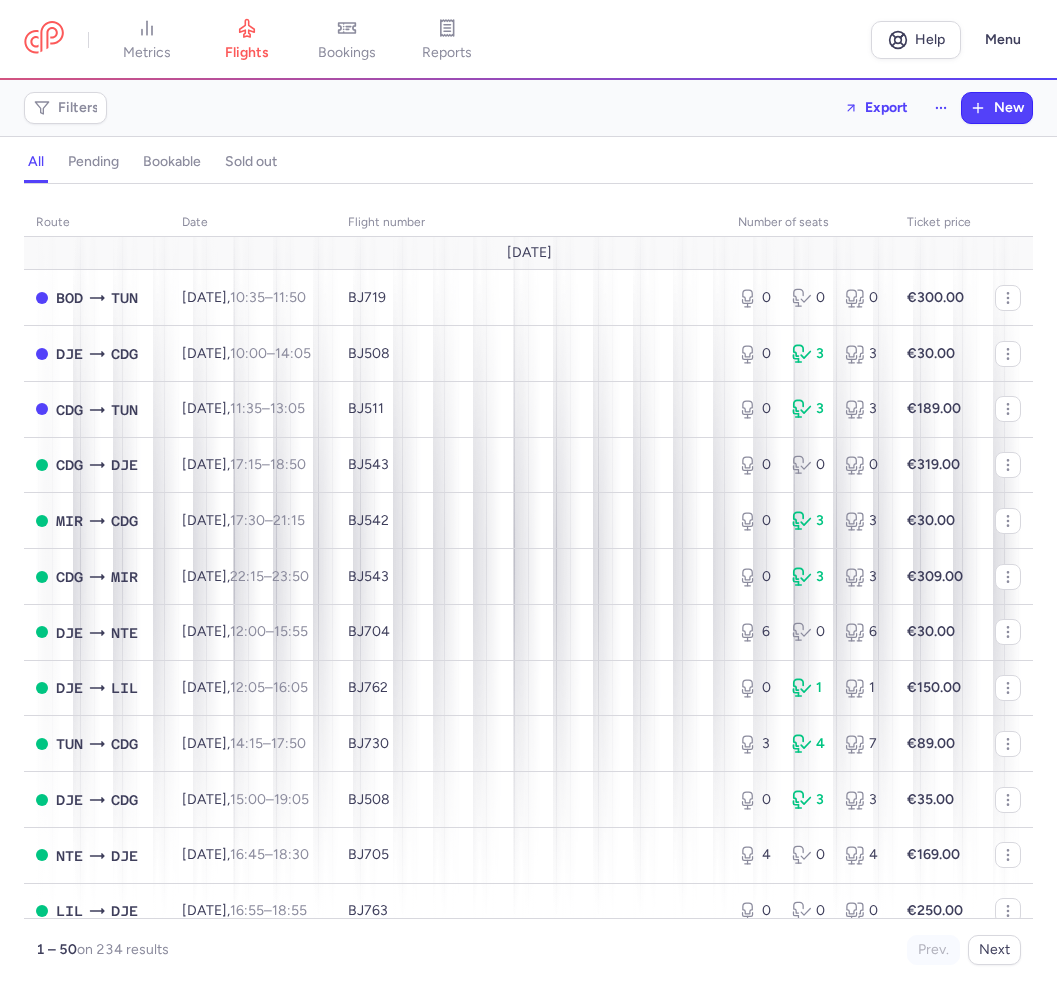 click on "Filters  Export  New" at bounding box center [528, 108] 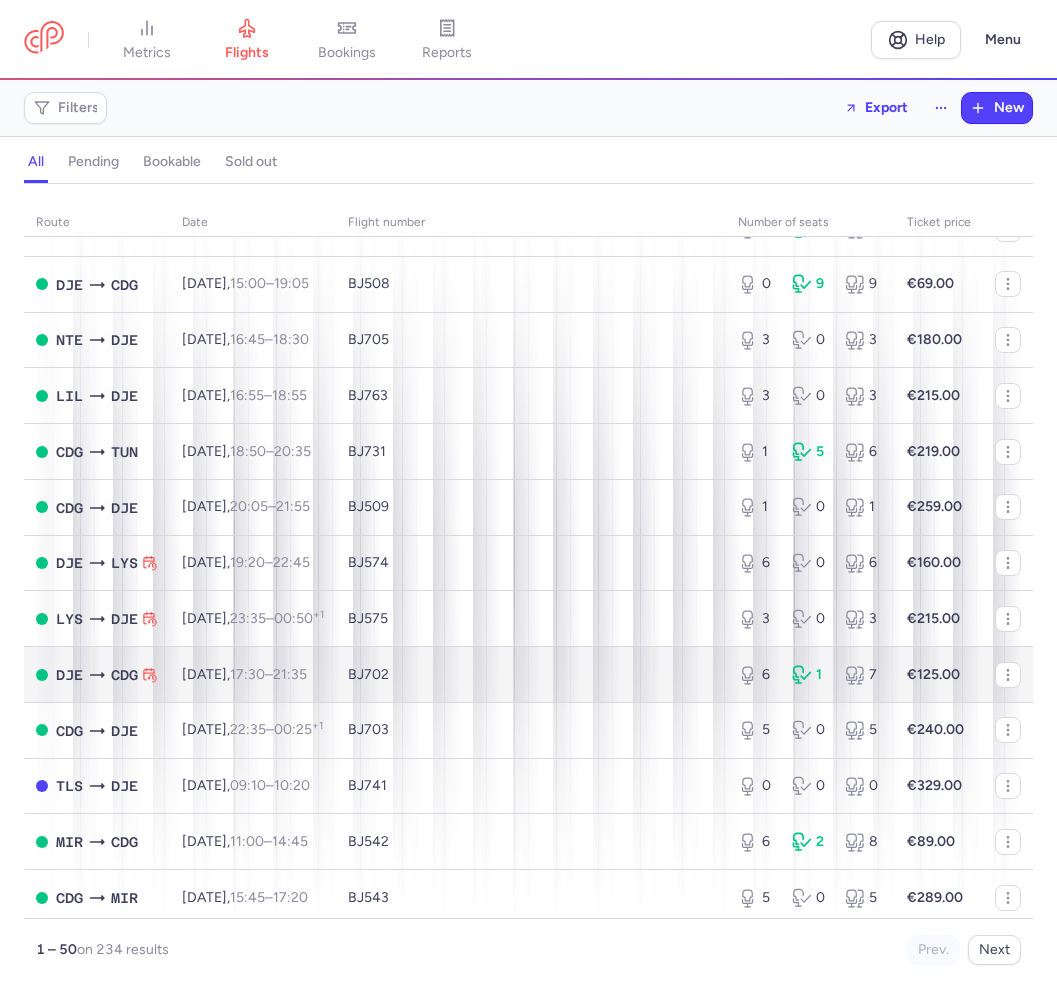 scroll, scrollTop: 2139, scrollLeft: 0, axis: vertical 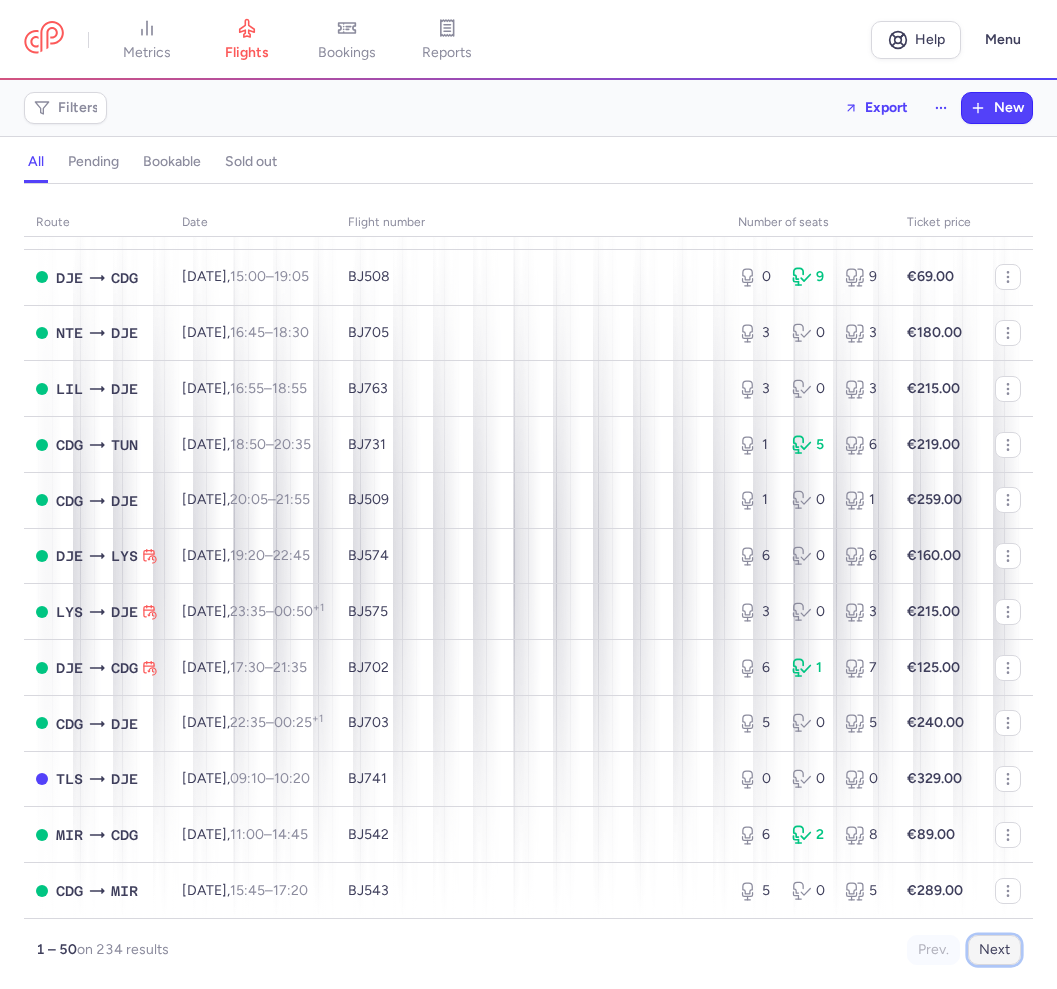 click on "Next" at bounding box center [994, 950] 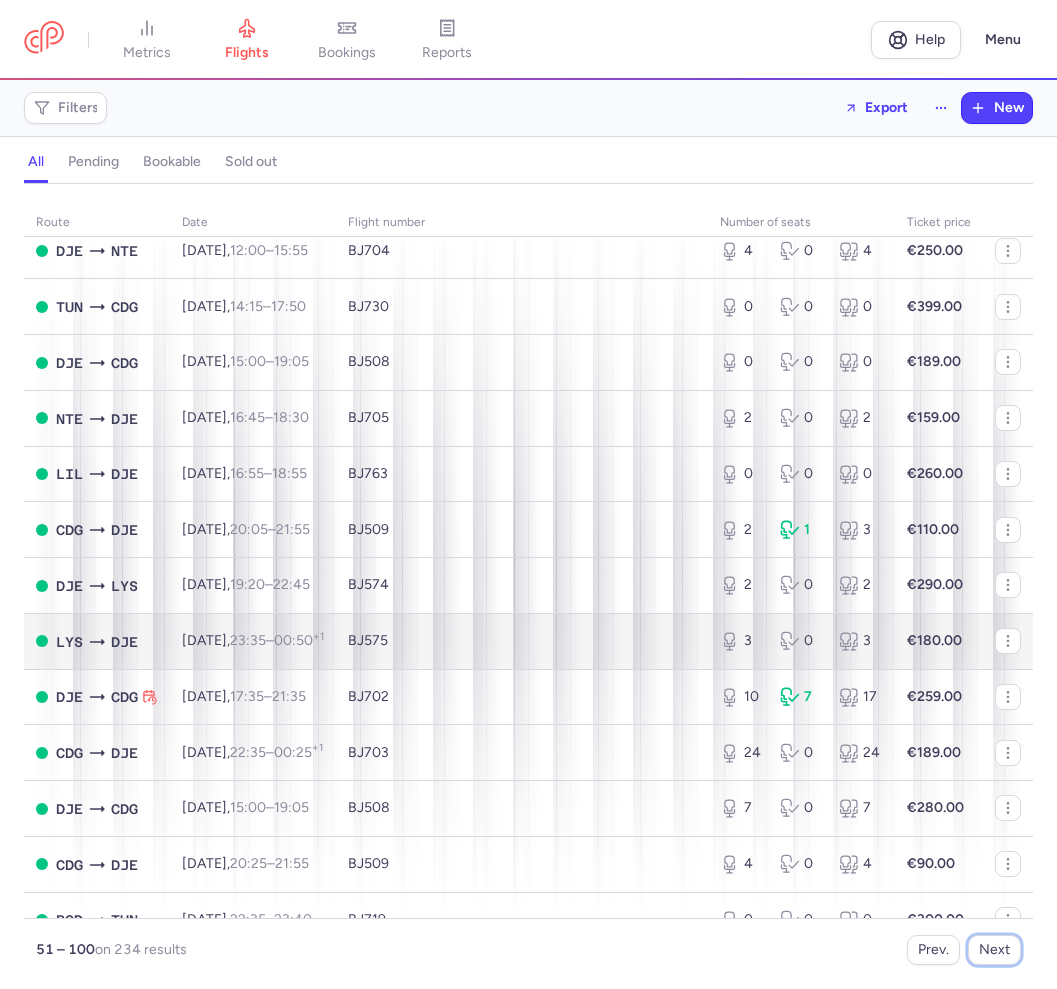 scroll, scrollTop: 2172, scrollLeft: 0, axis: vertical 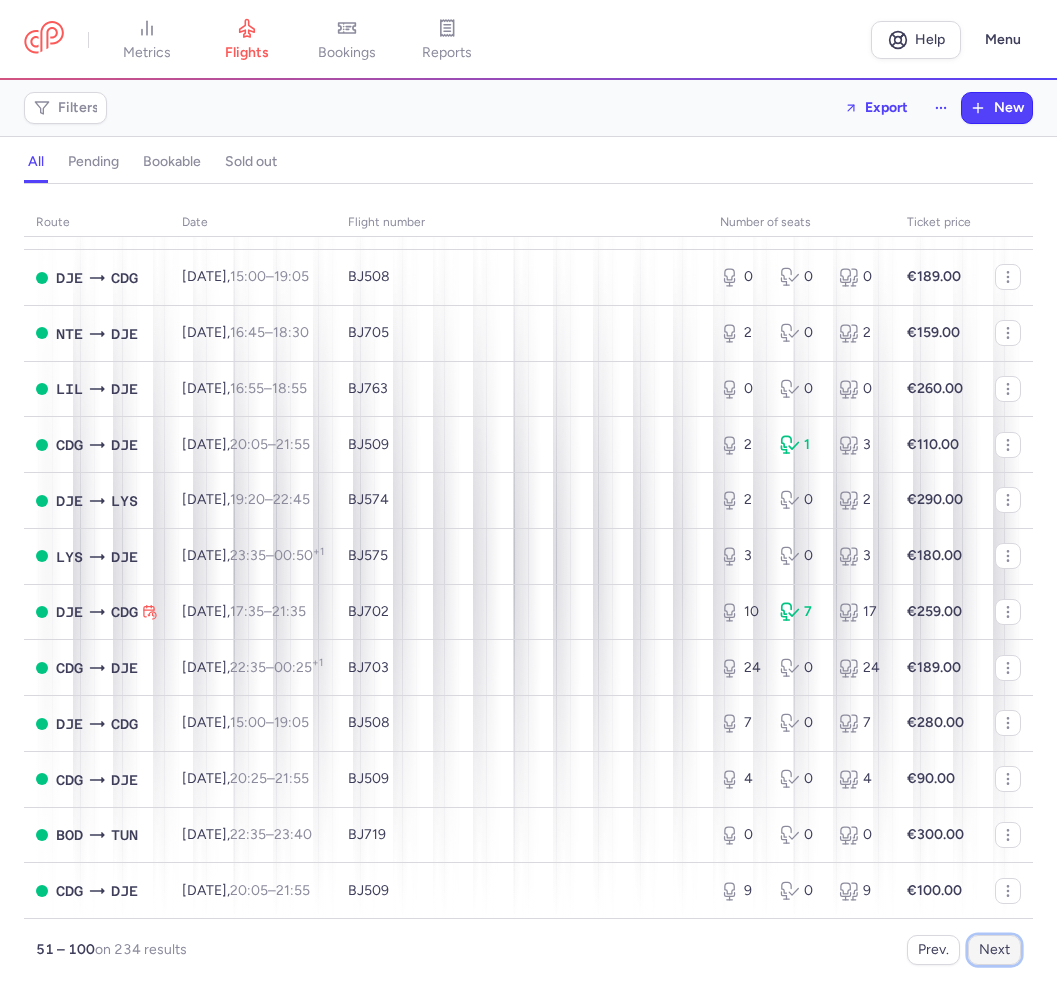 click on "Next" at bounding box center (994, 950) 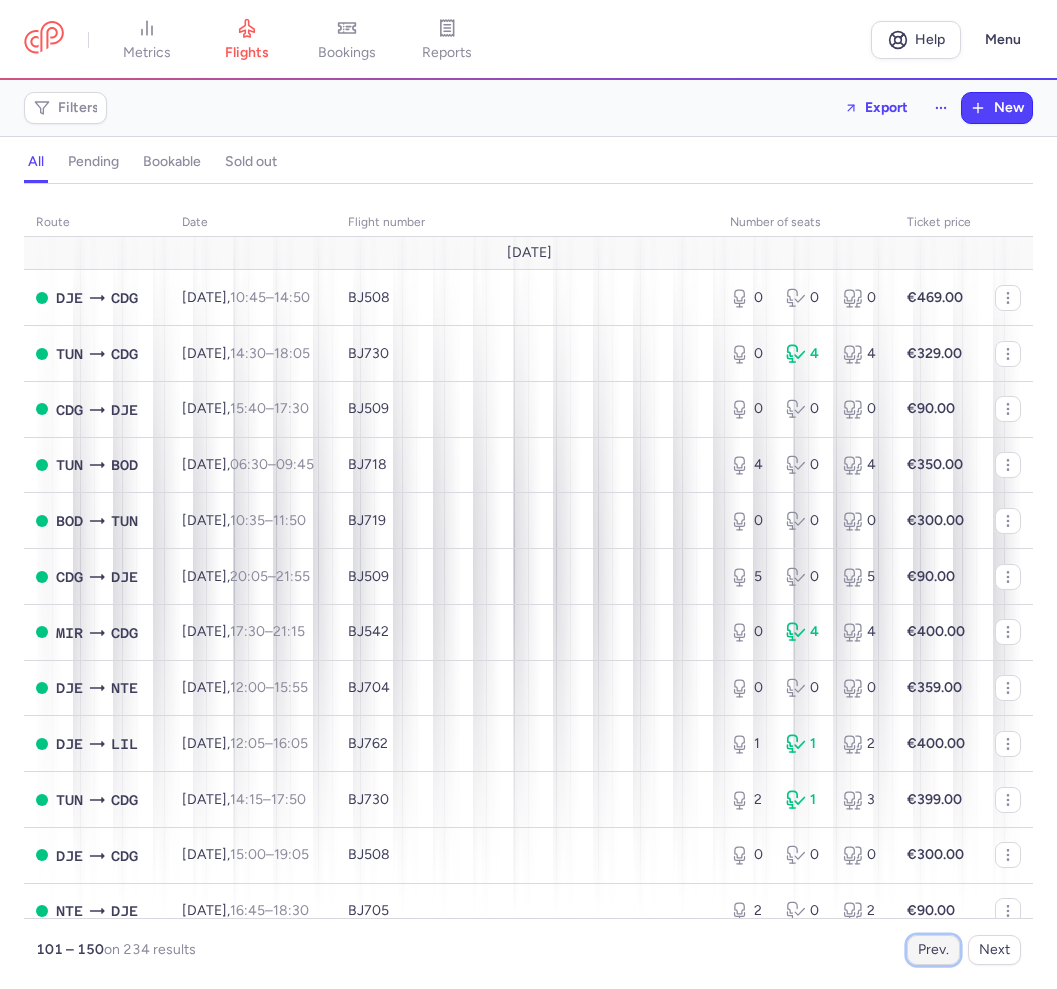 click on "Prev." at bounding box center [933, 950] 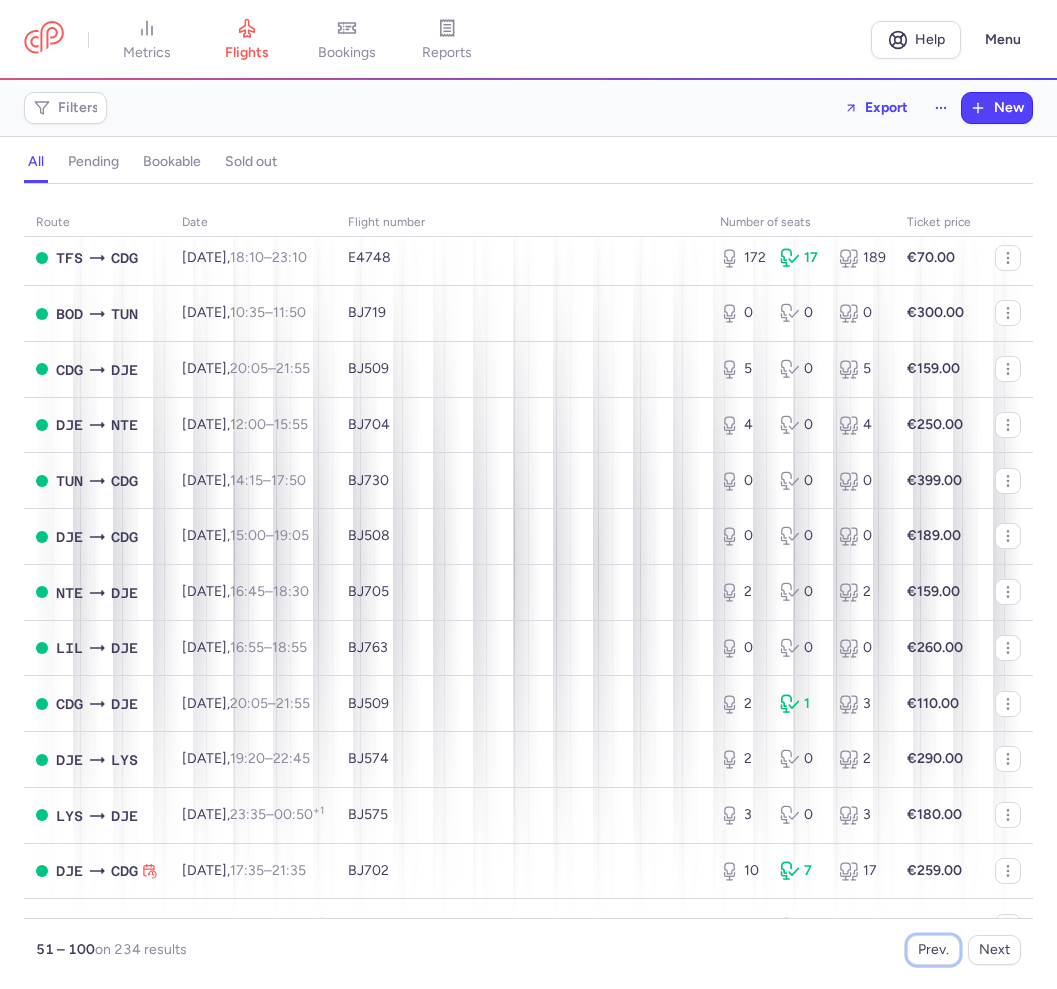 scroll, scrollTop: 2172, scrollLeft: 0, axis: vertical 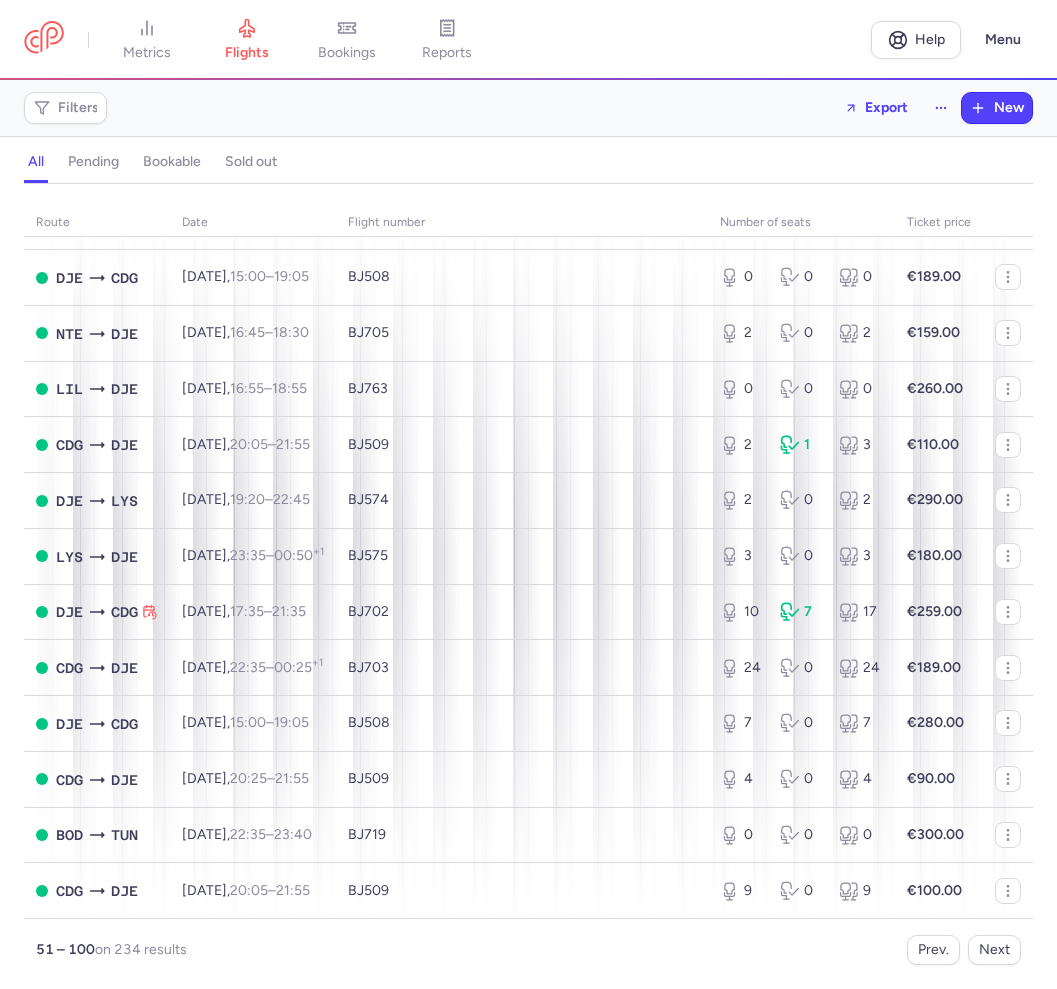 click on "Filters  Export  New" at bounding box center (528, 108) 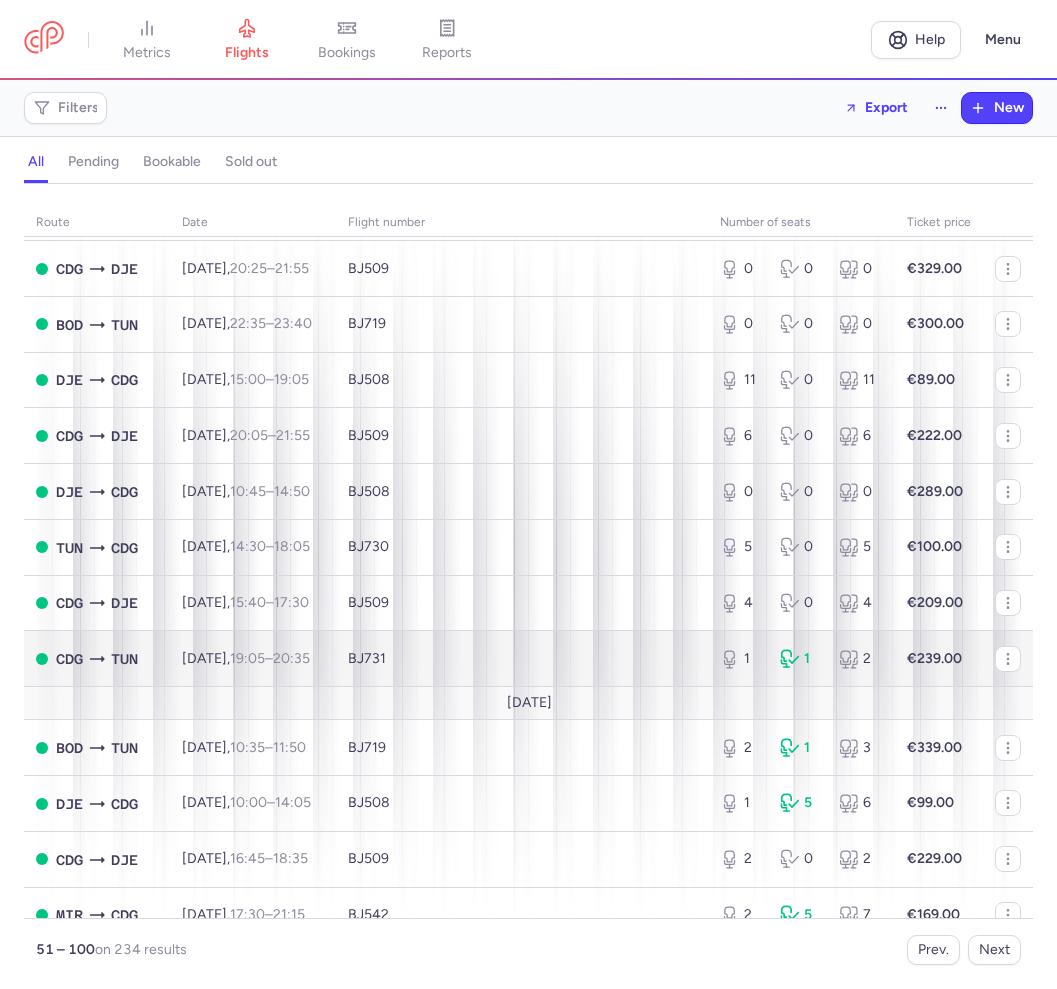 scroll, scrollTop: 0, scrollLeft: 0, axis: both 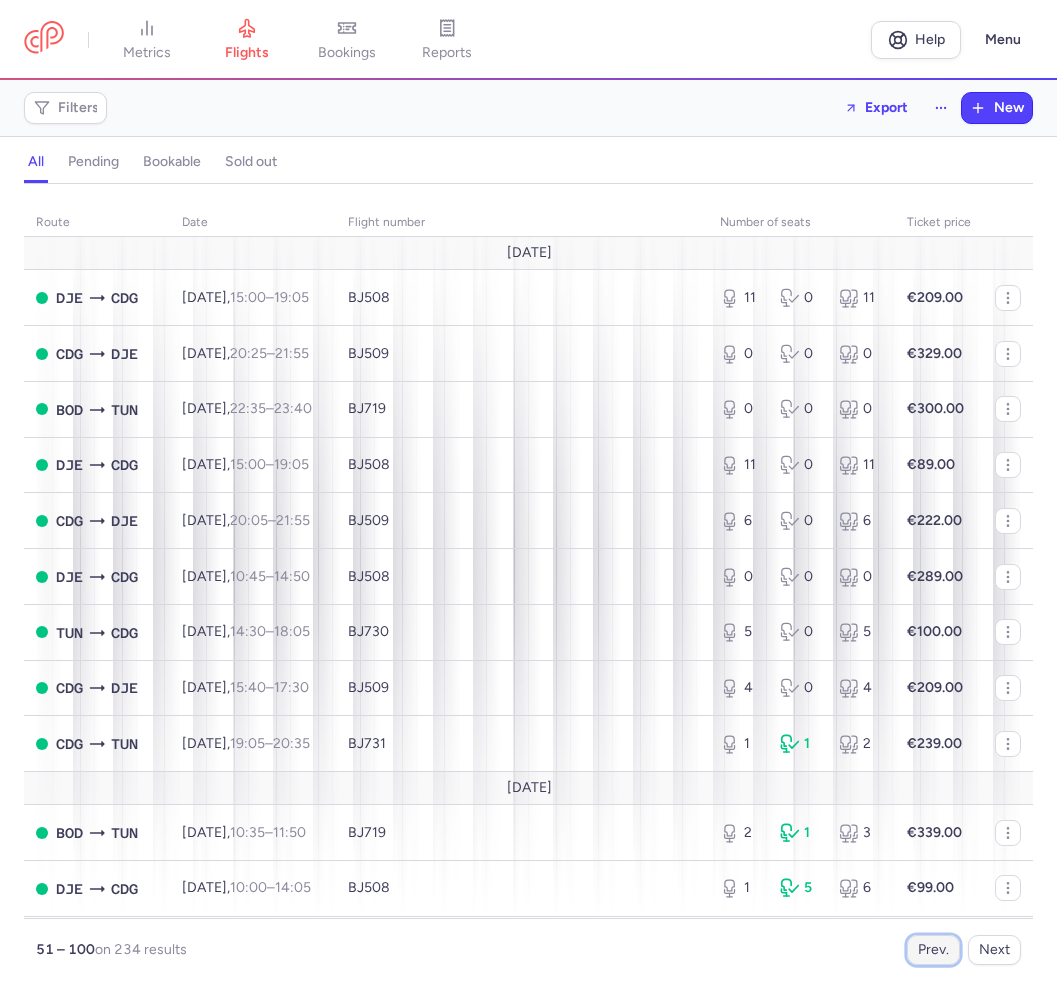 click on "Prev." at bounding box center [933, 950] 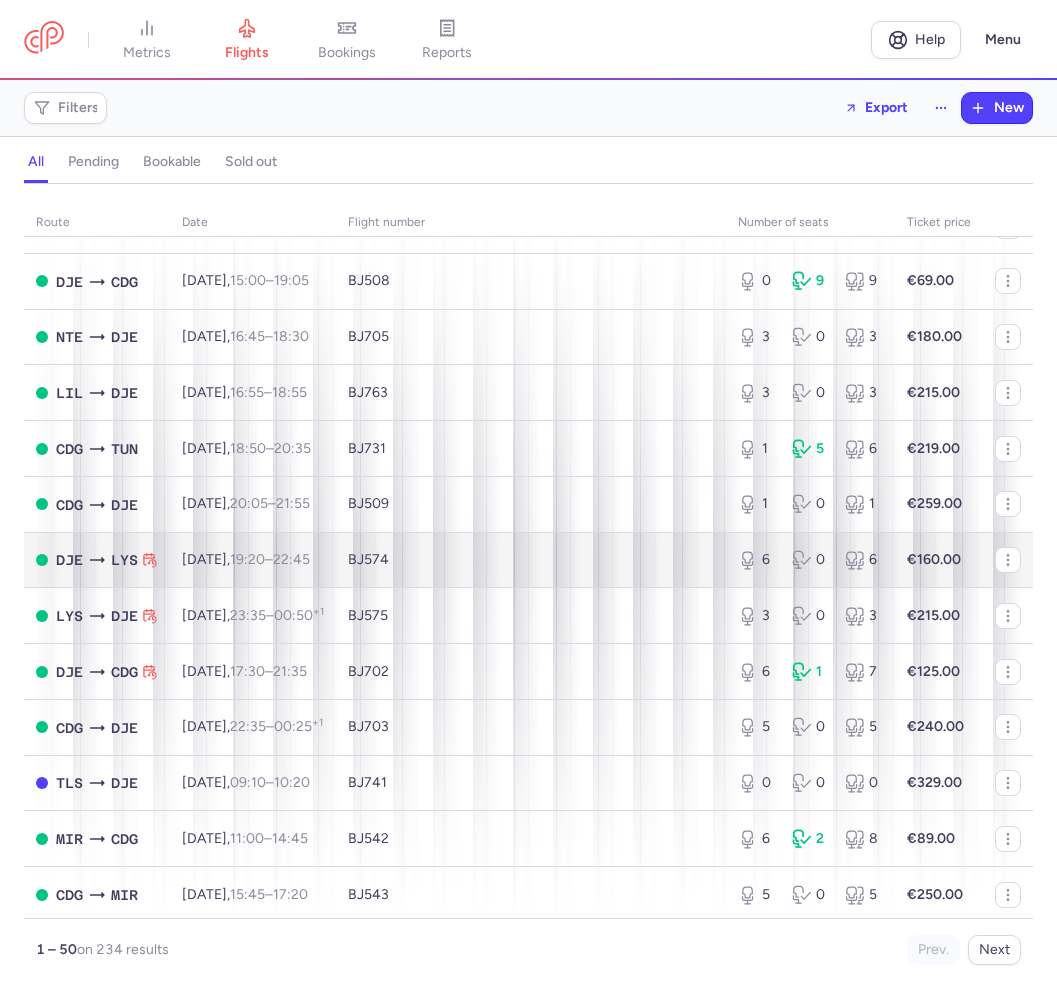 scroll, scrollTop: 2139, scrollLeft: 0, axis: vertical 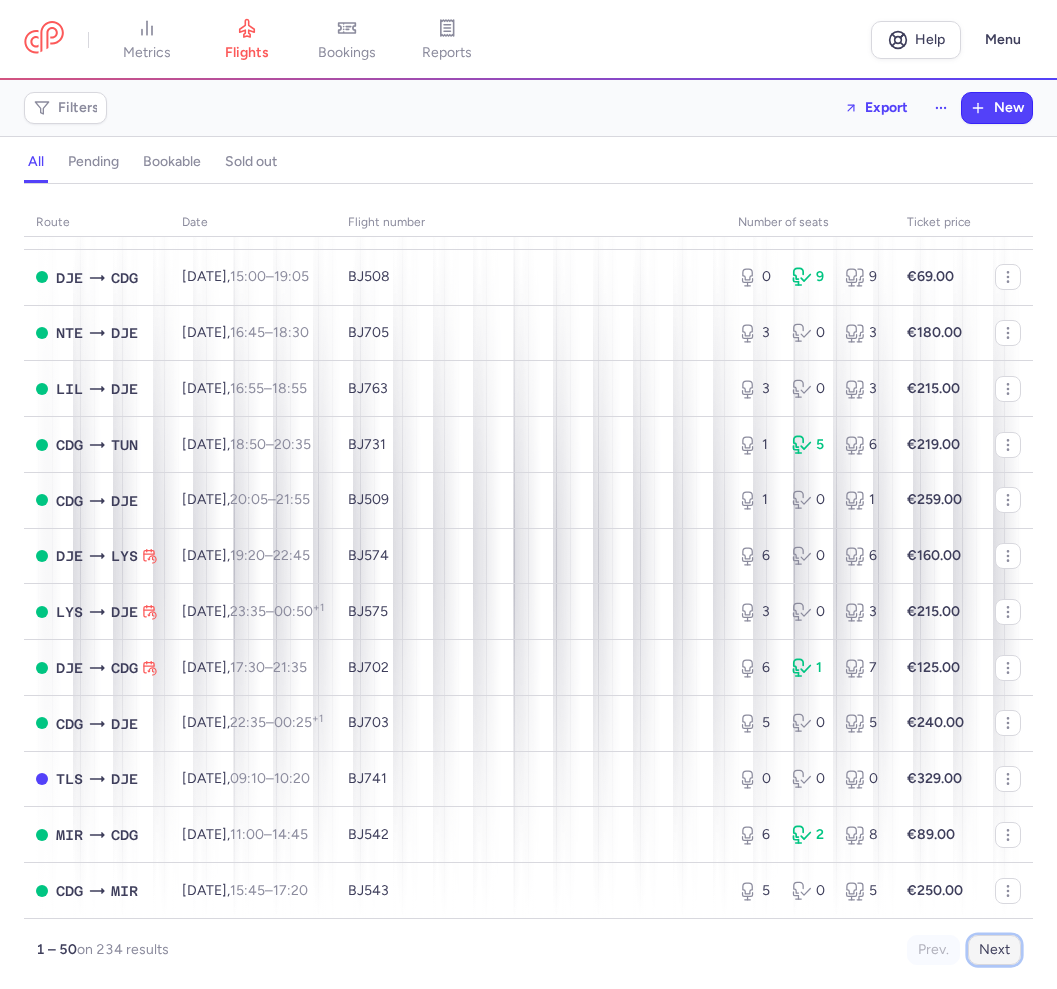 click on "Next" at bounding box center [994, 950] 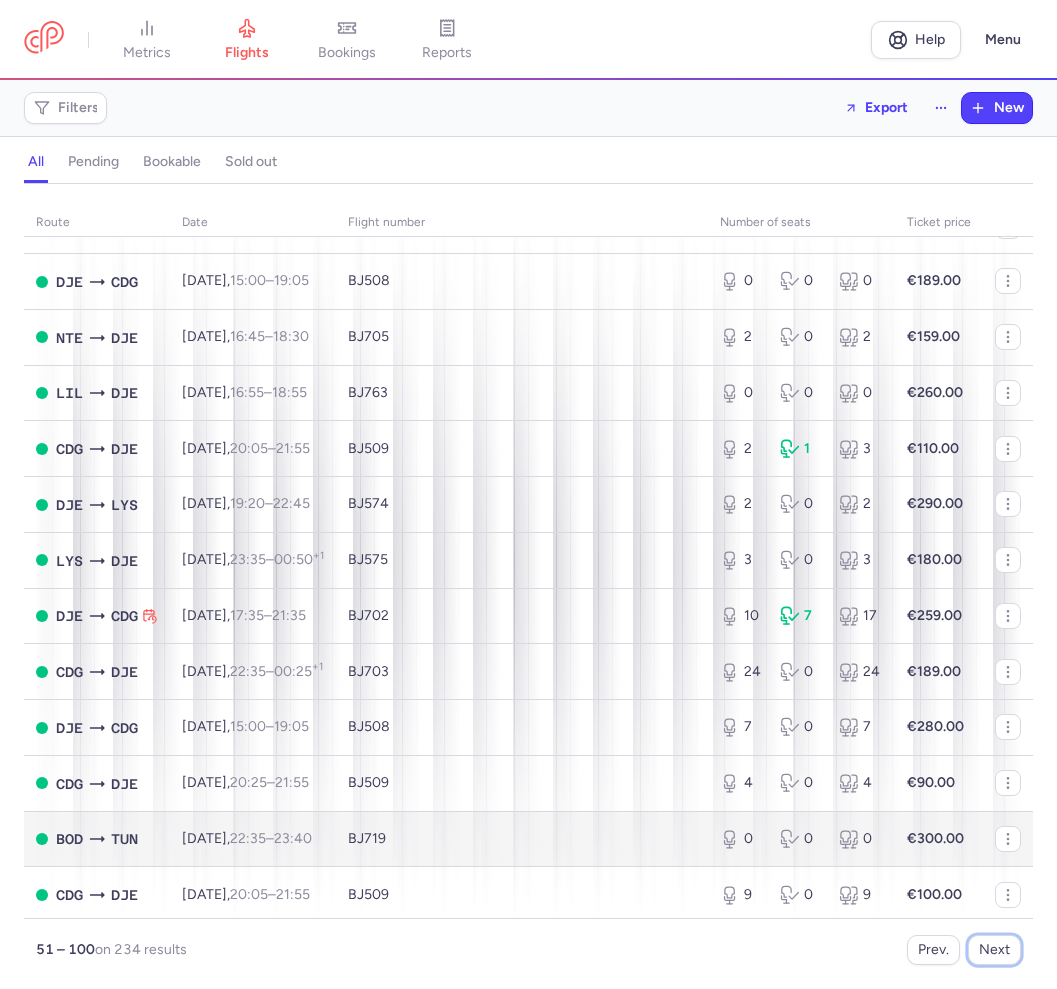 scroll, scrollTop: 2172, scrollLeft: 0, axis: vertical 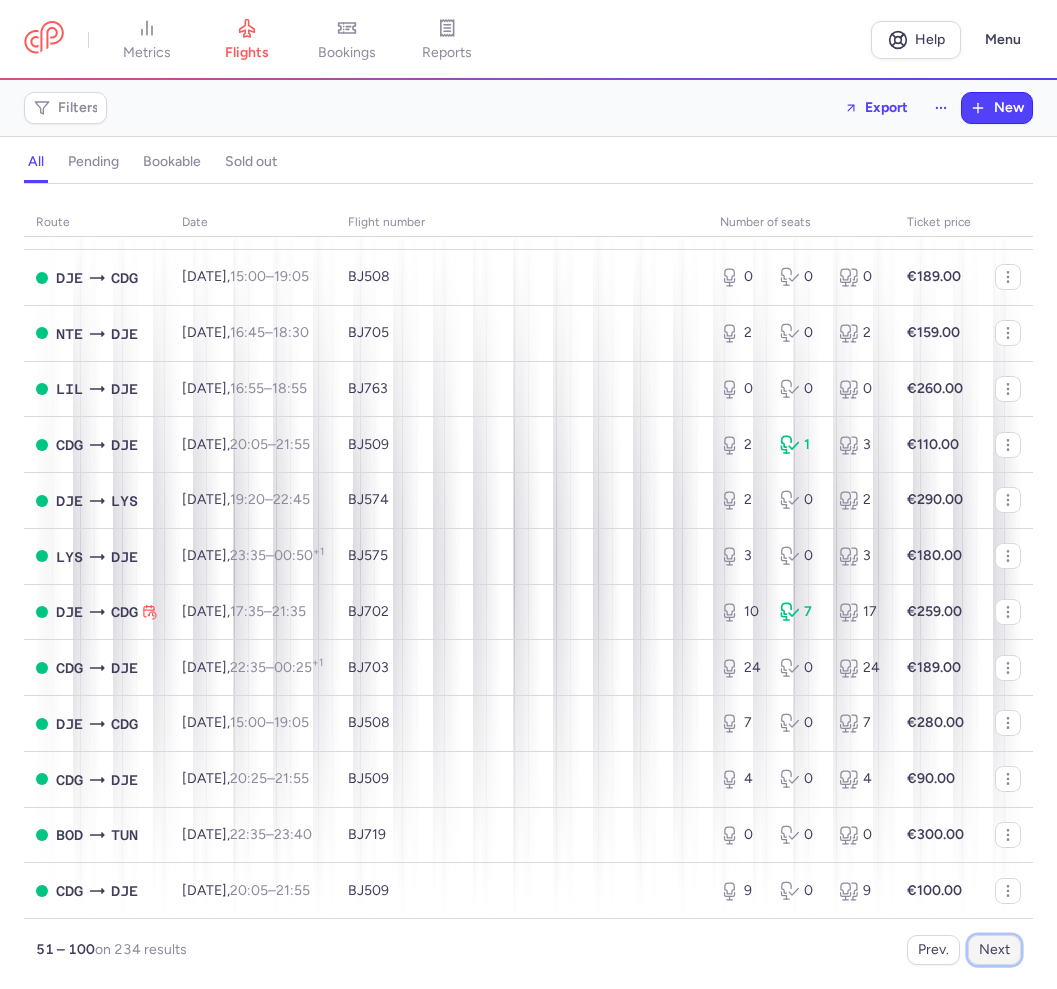 click on "Next" at bounding box center [994, 950] 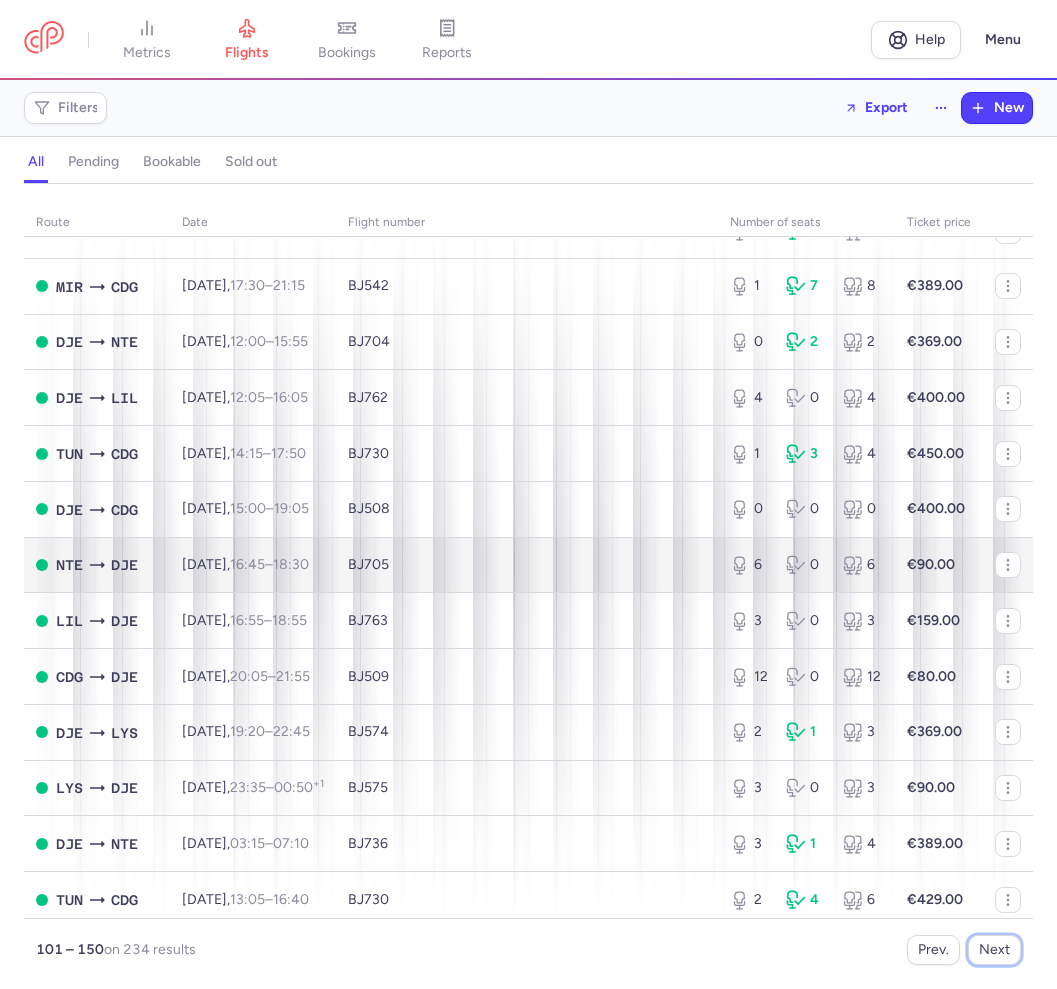 scroll, scrollTop: 2139, scrollLeft: 0, axis: vertical 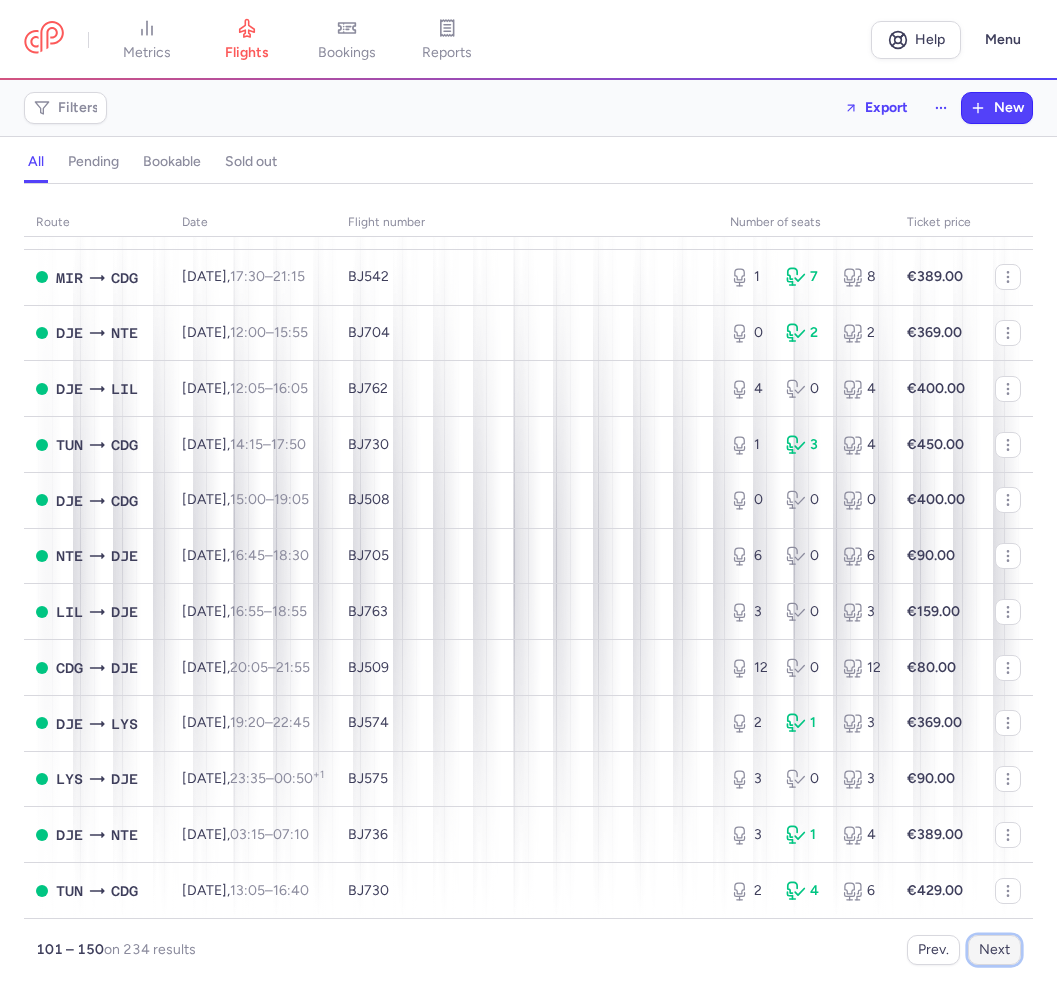 click on "Next" at bounding box center [994, 950] 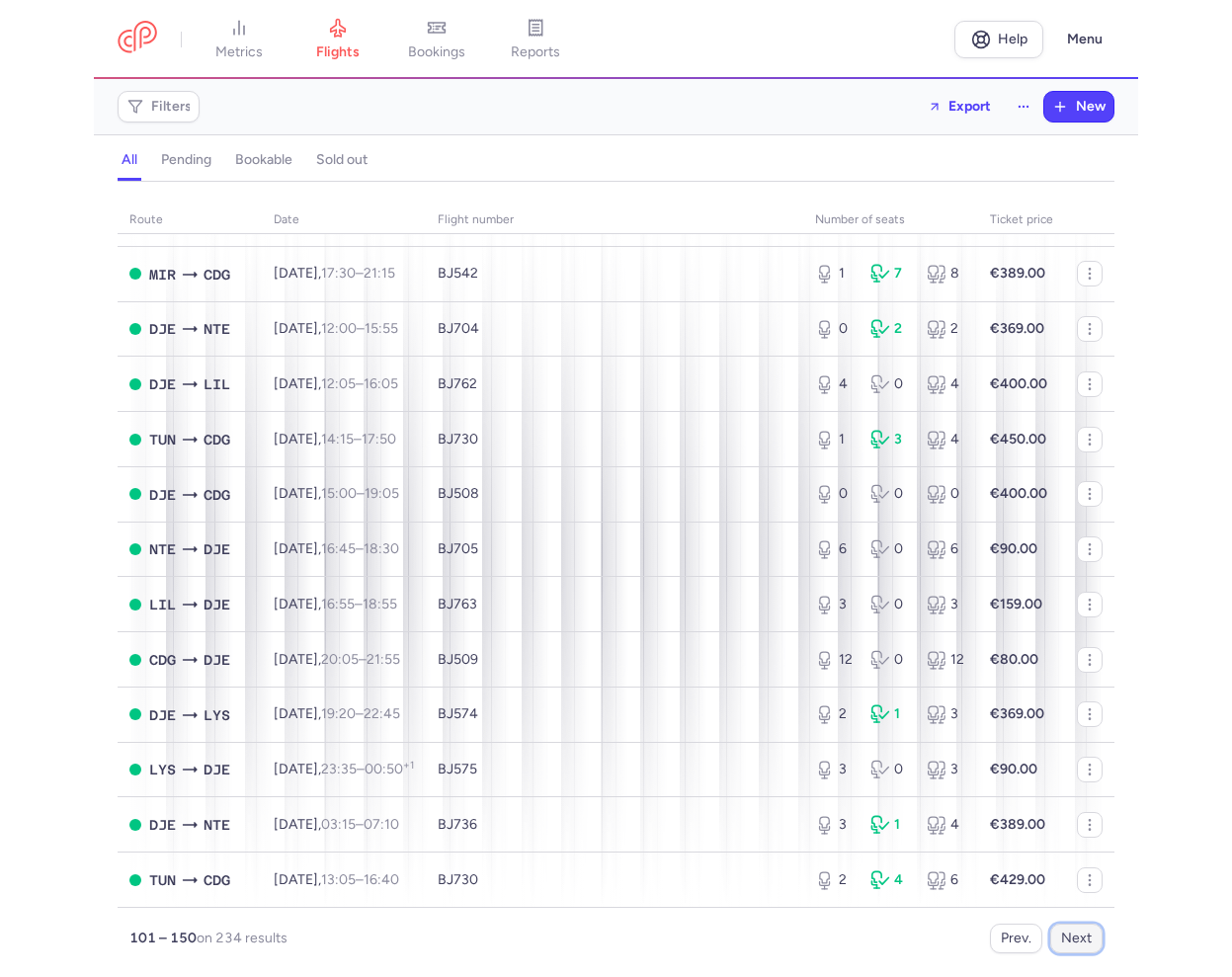 scroll, scrollTop: 0, scrollLeft: 0, axis: both 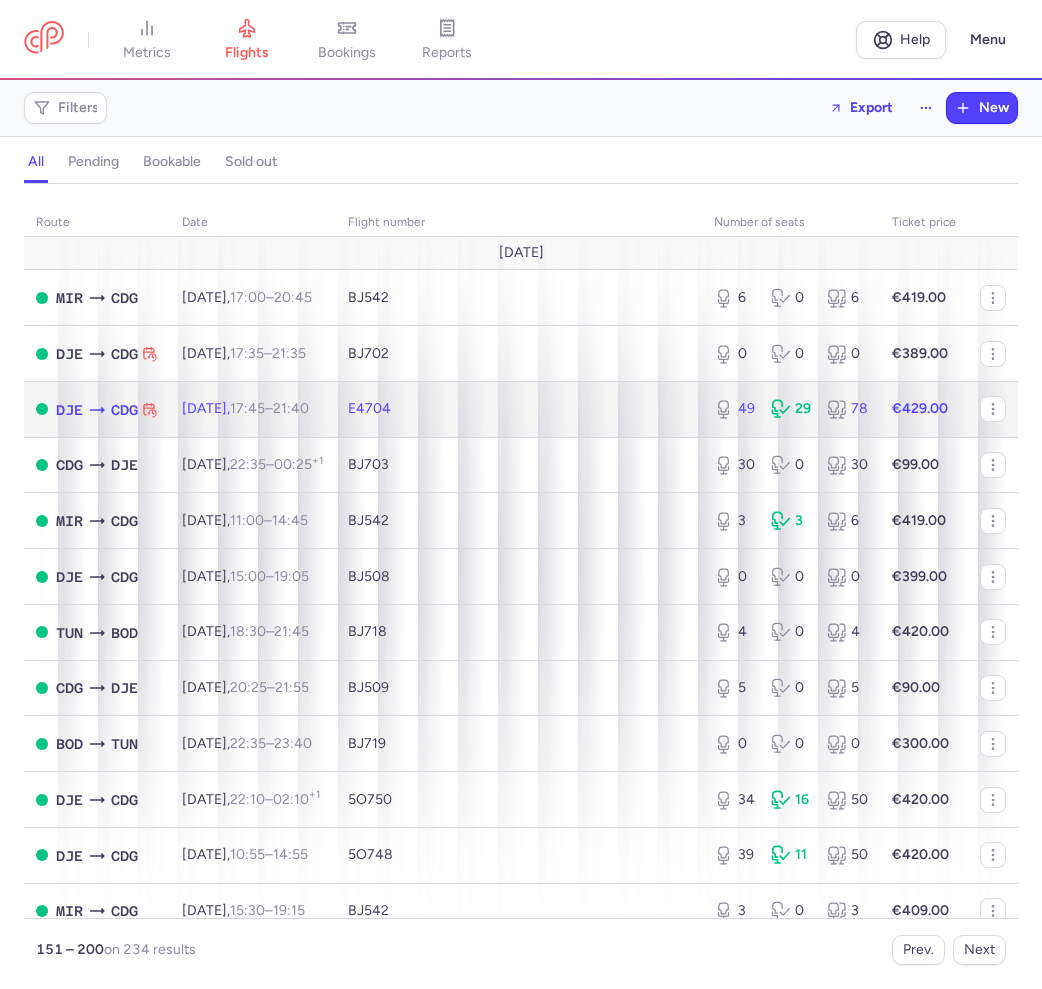 click on "E4704" at bounding box center (519, 409) 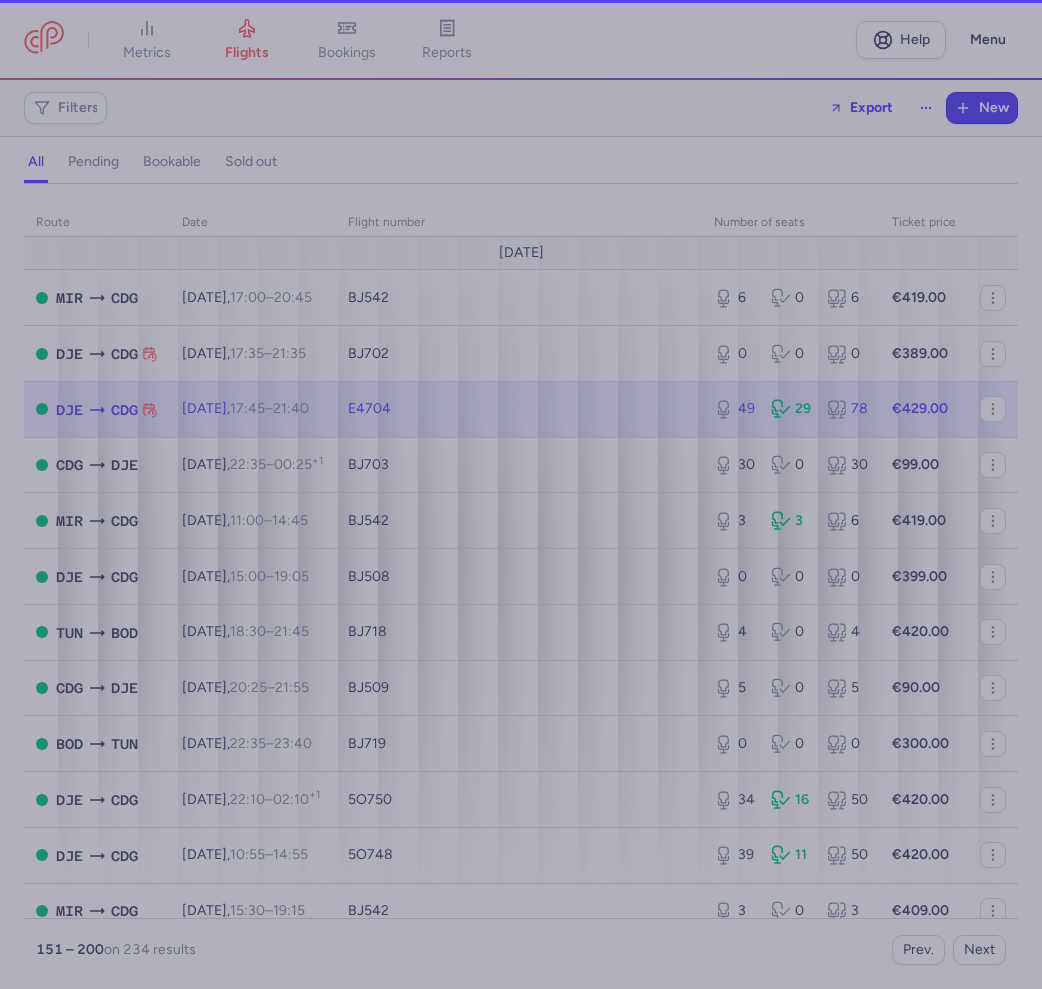 select on "hours" 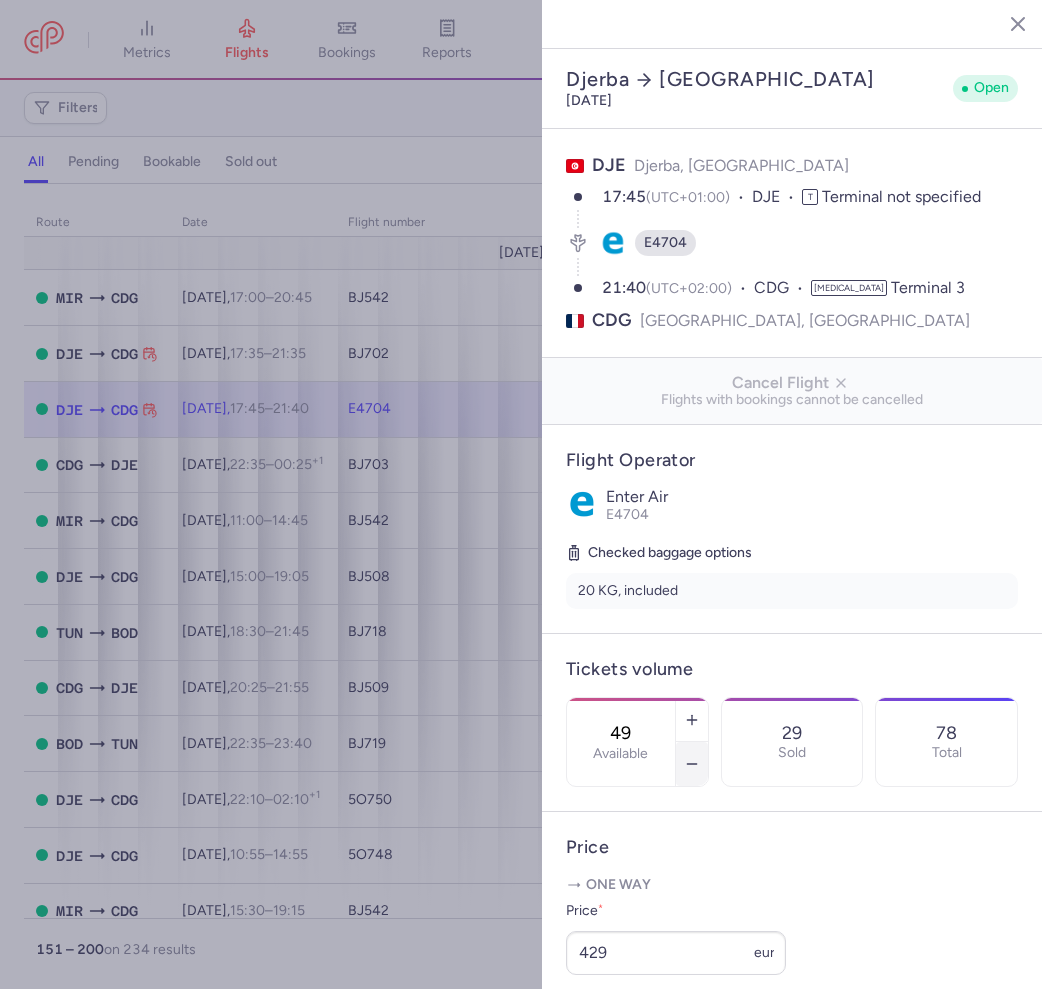 click 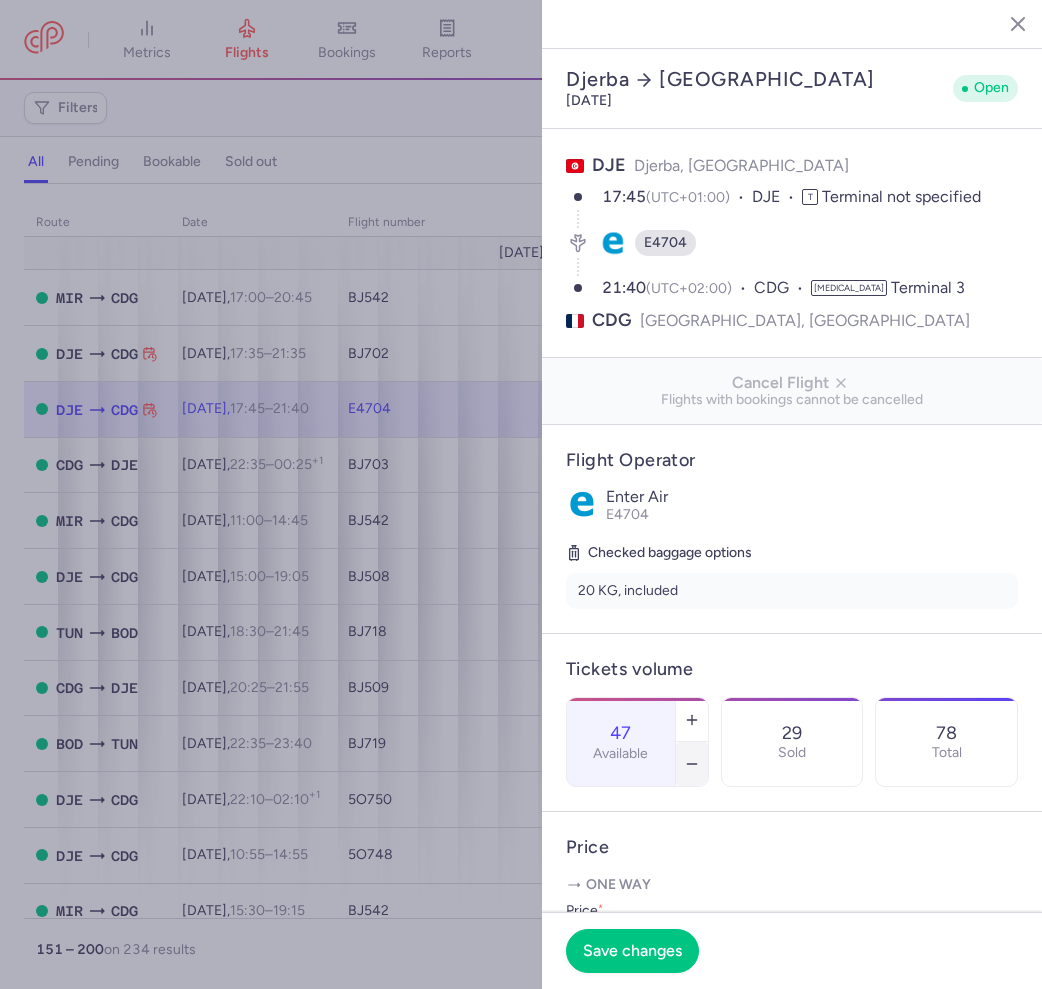 click 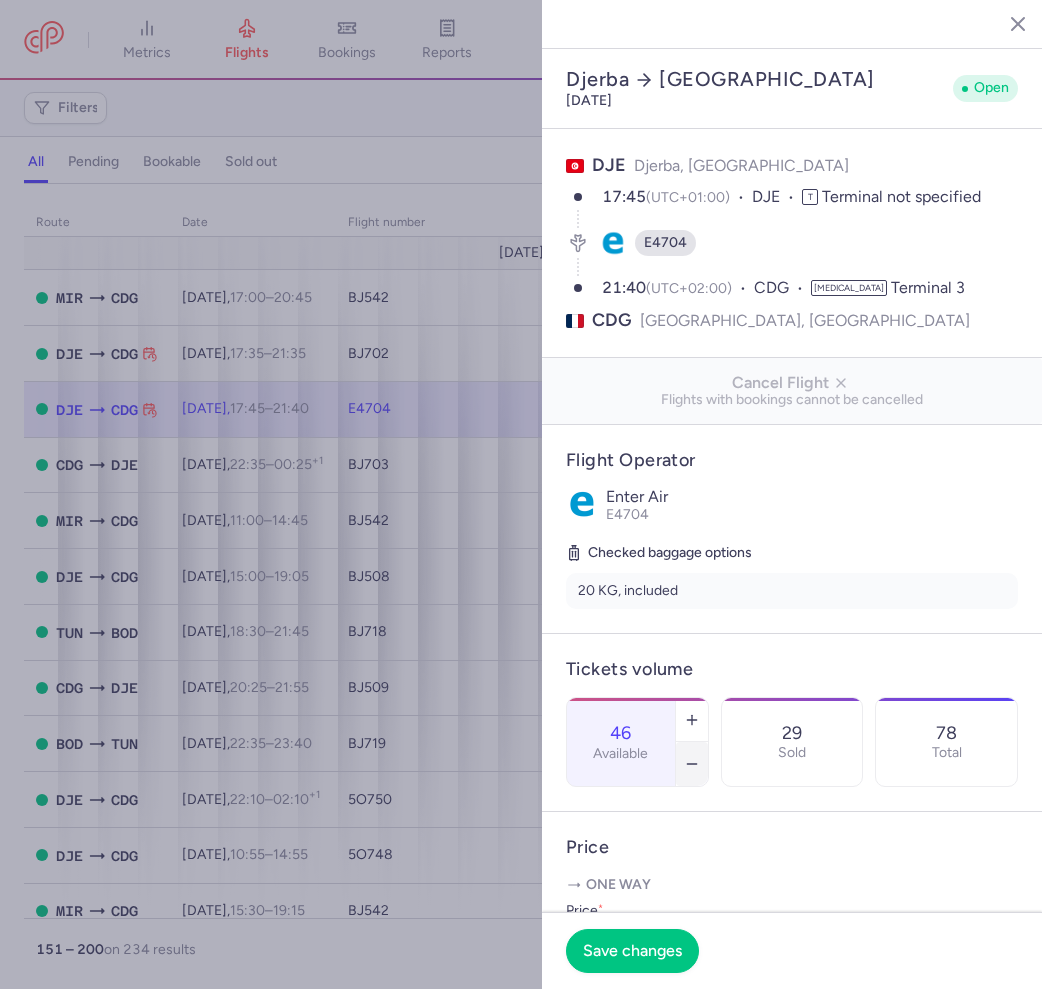 click 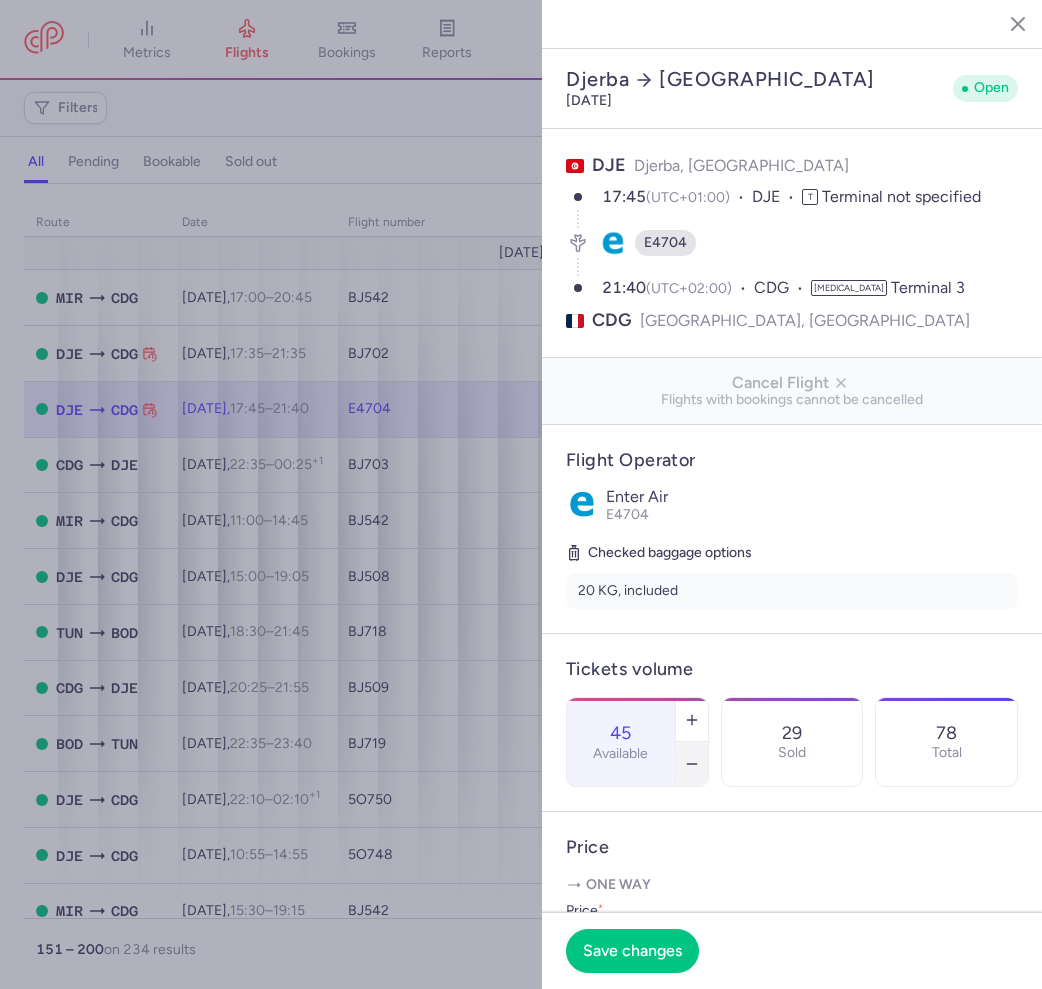 click 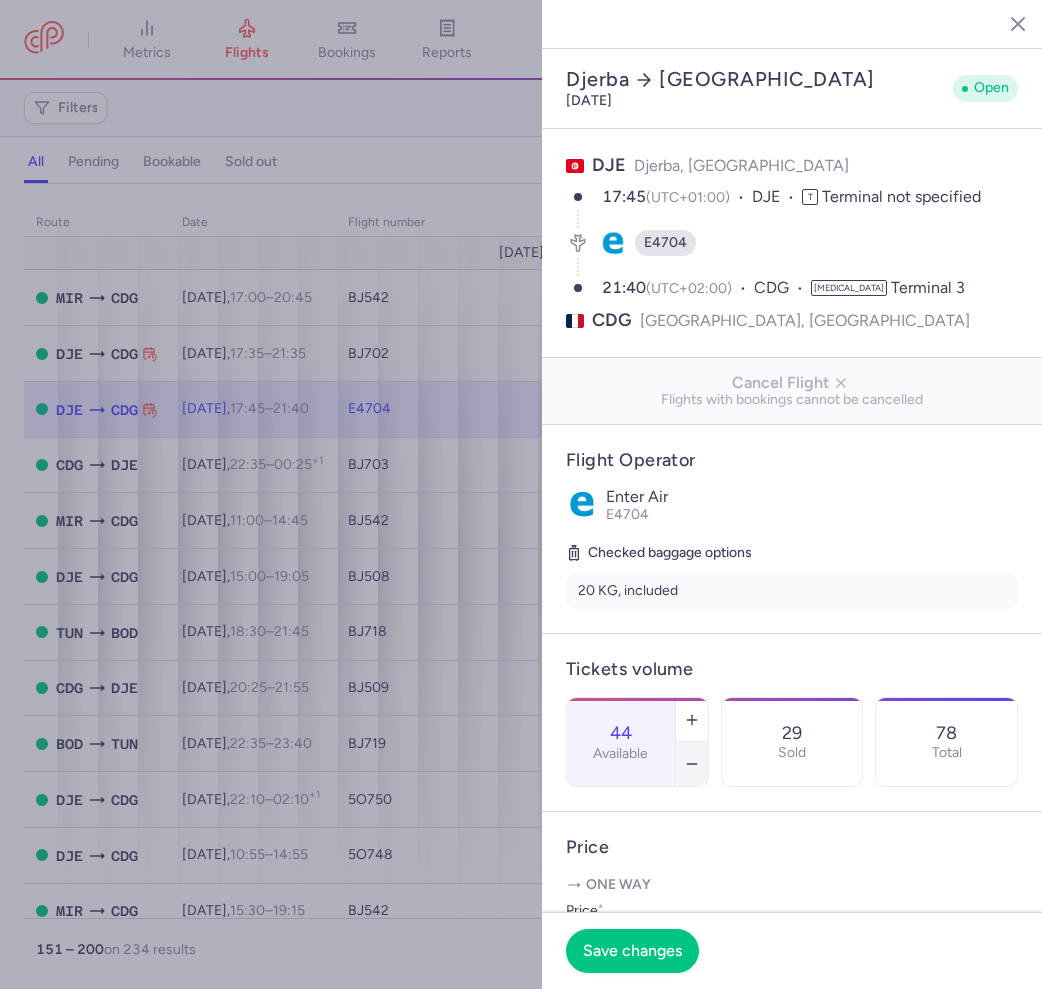 click 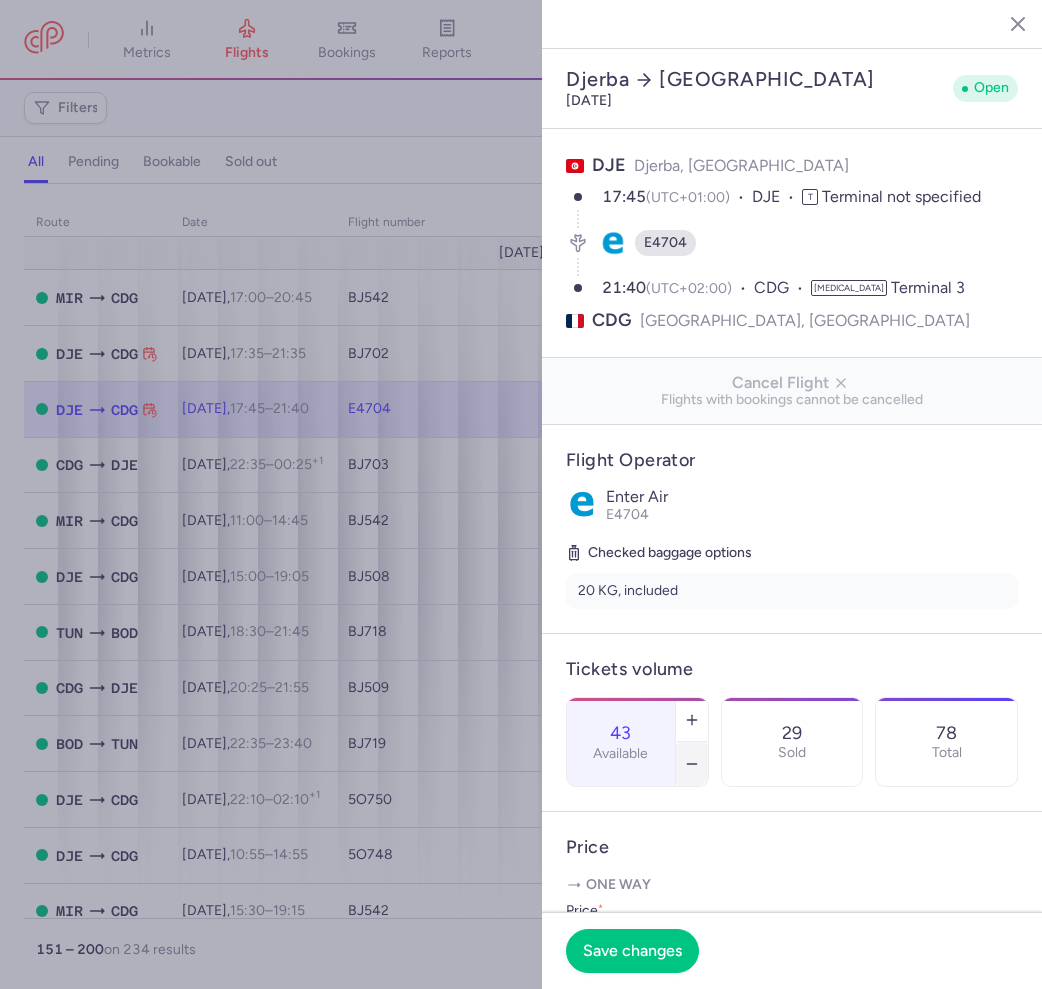 click 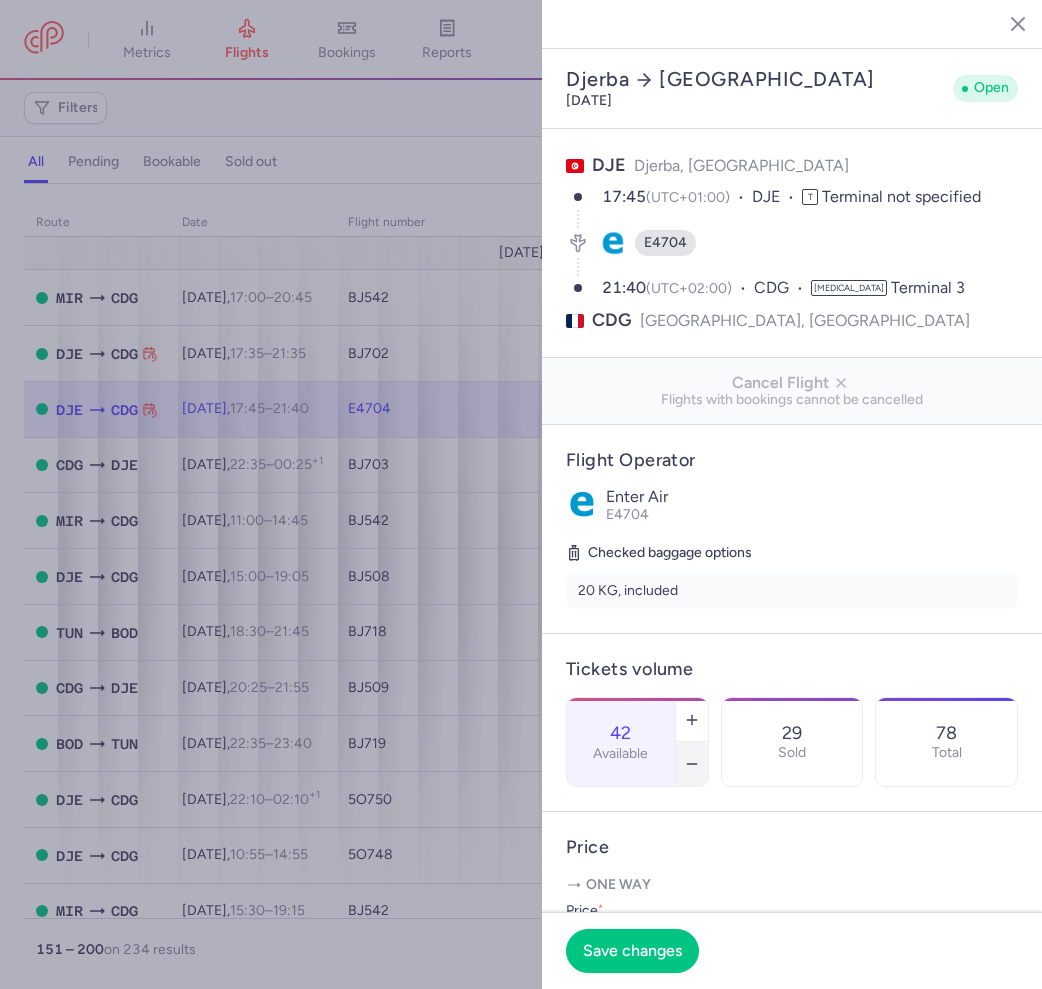 click 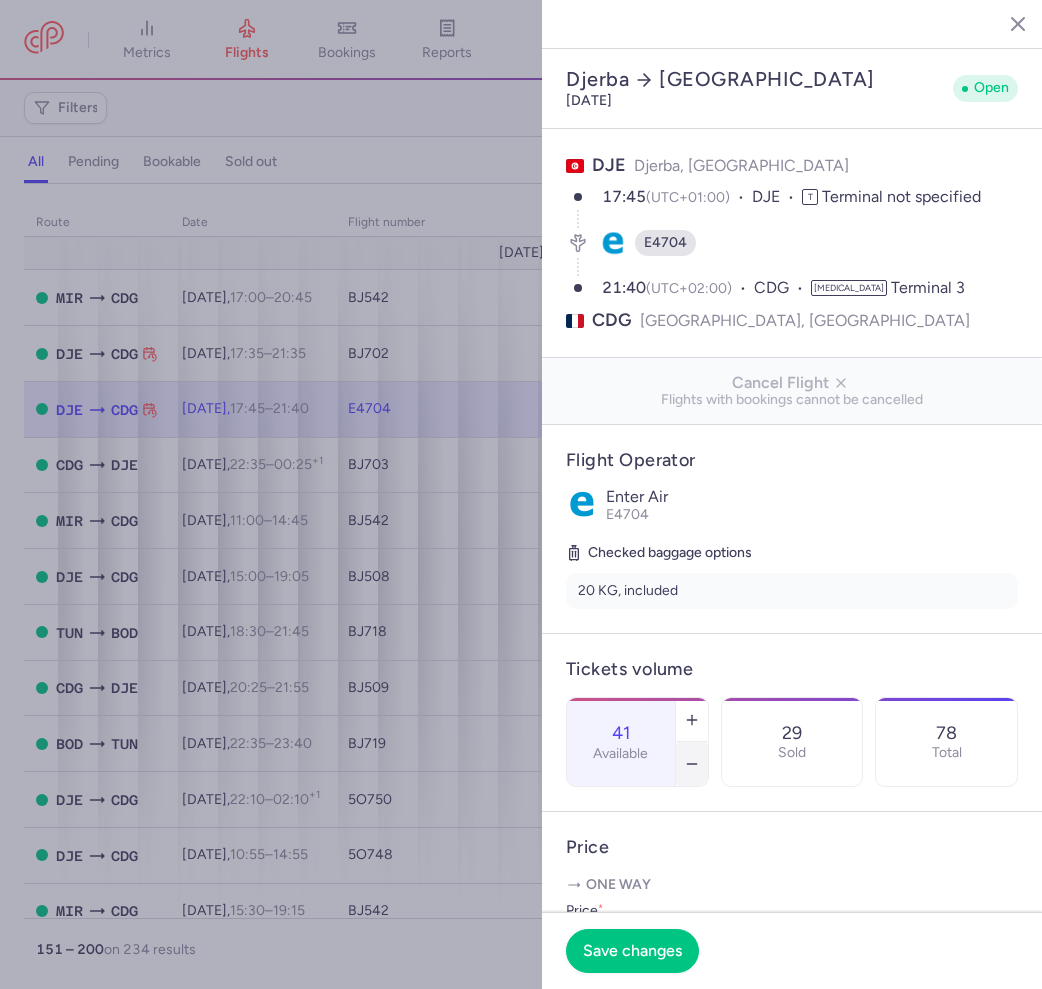 click 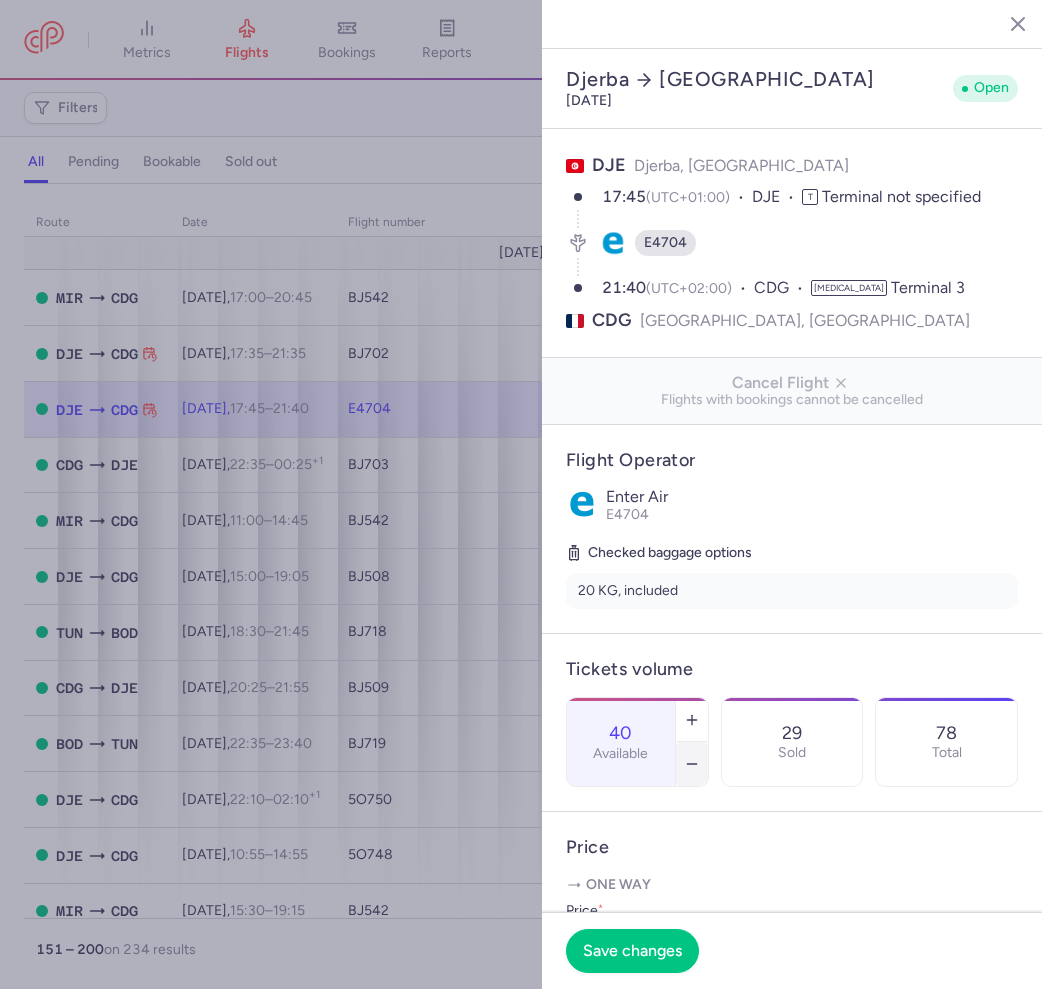 click 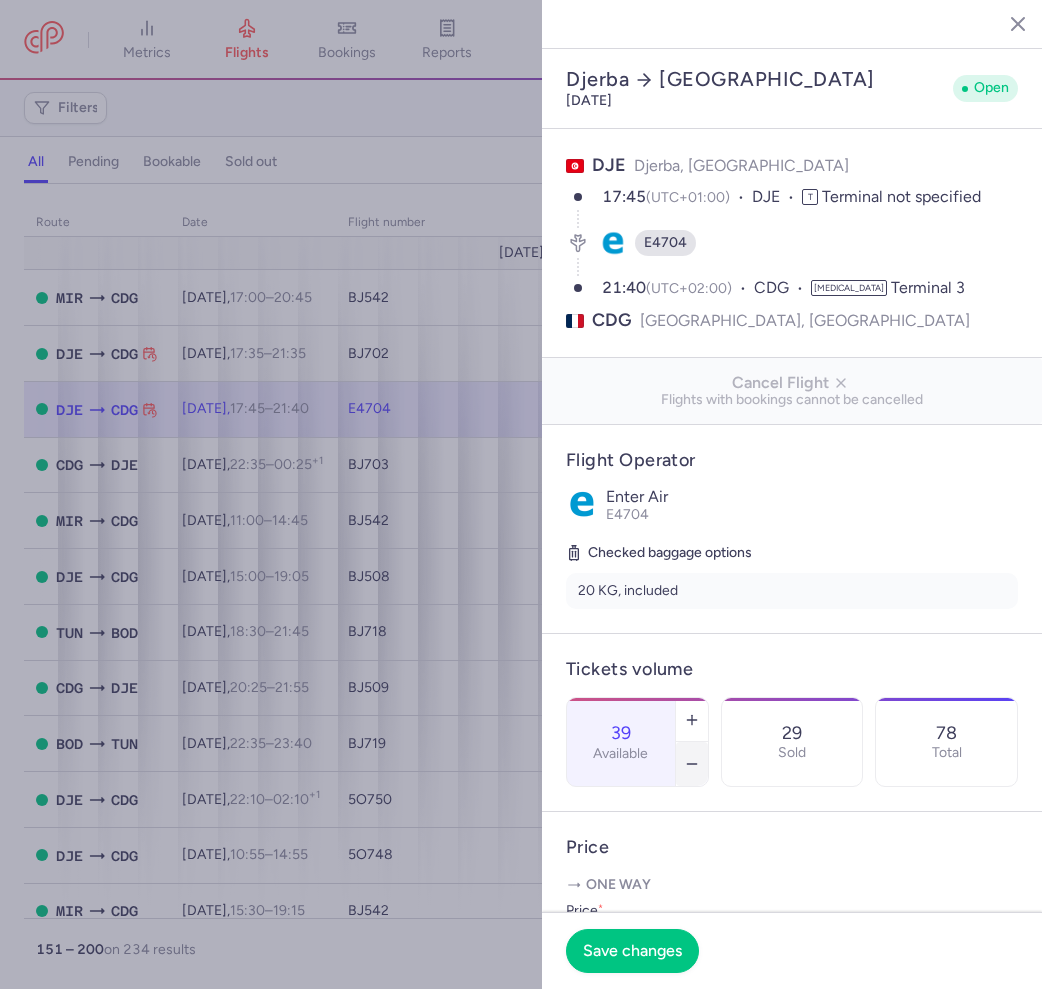 click 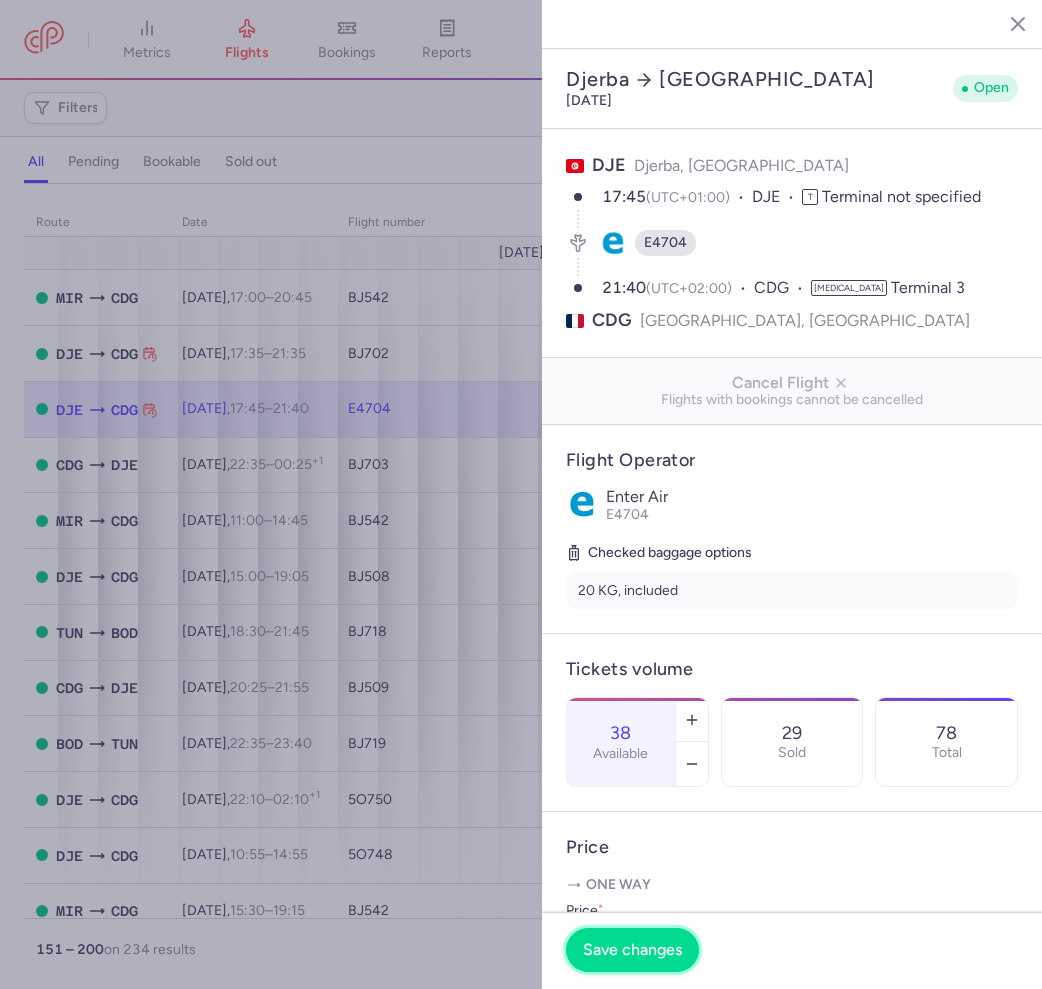 click on "Save changes" at bounding box center [632, 950] 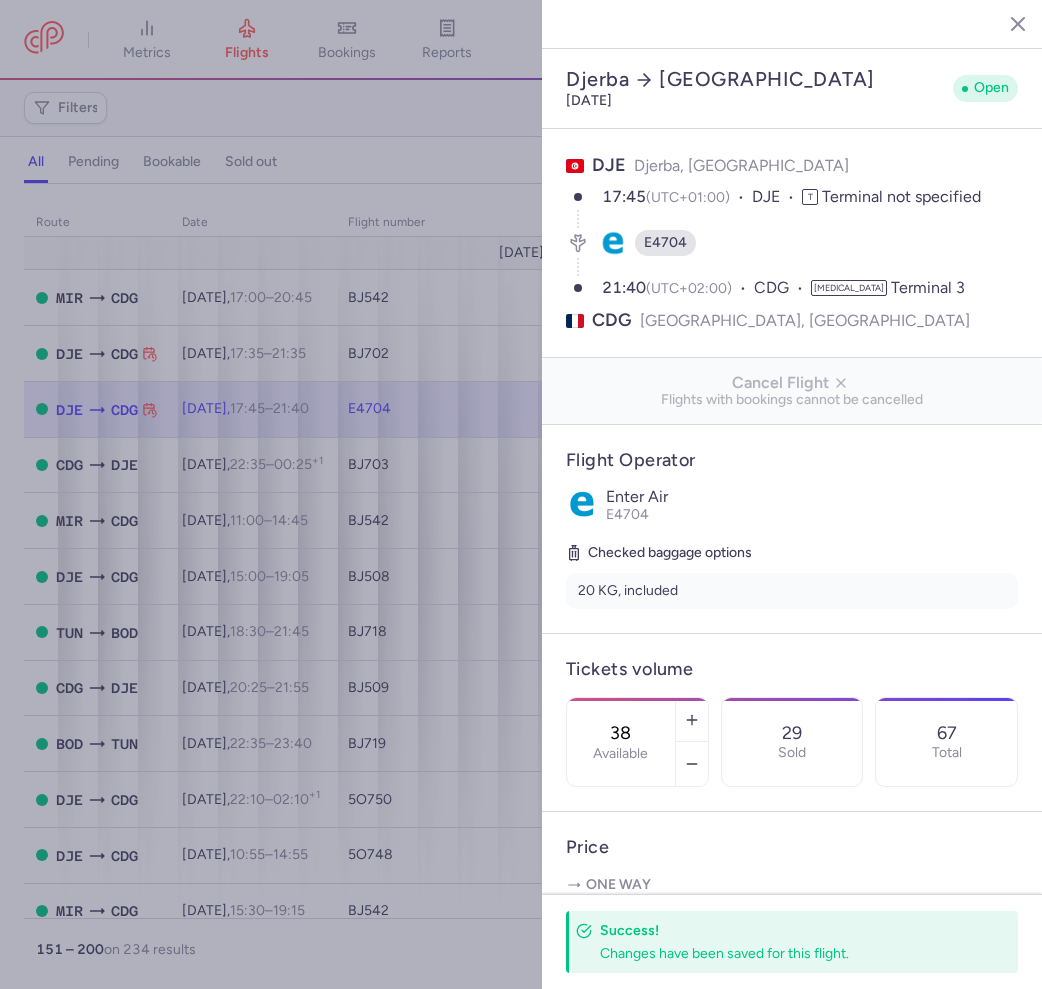 click 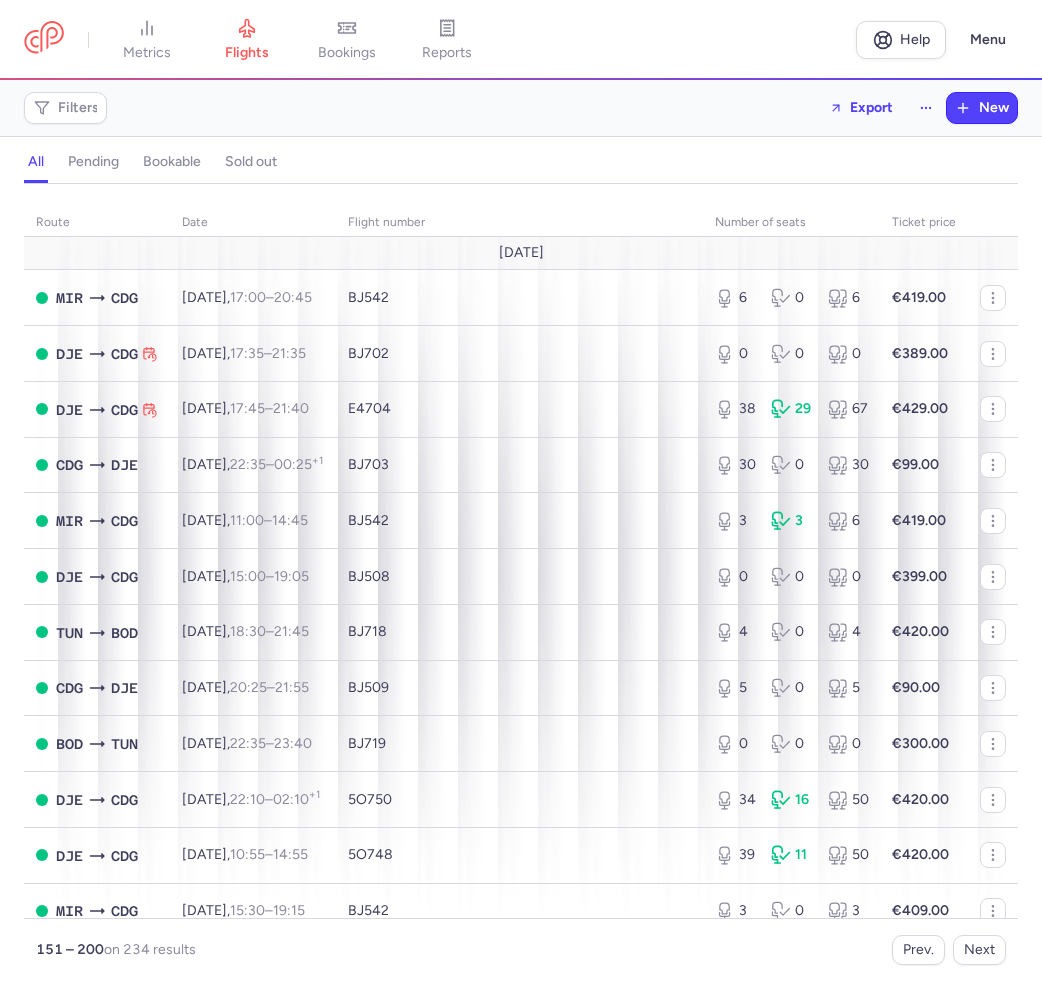 click on "Filters  Export  New" at bounding box center [521, 108] 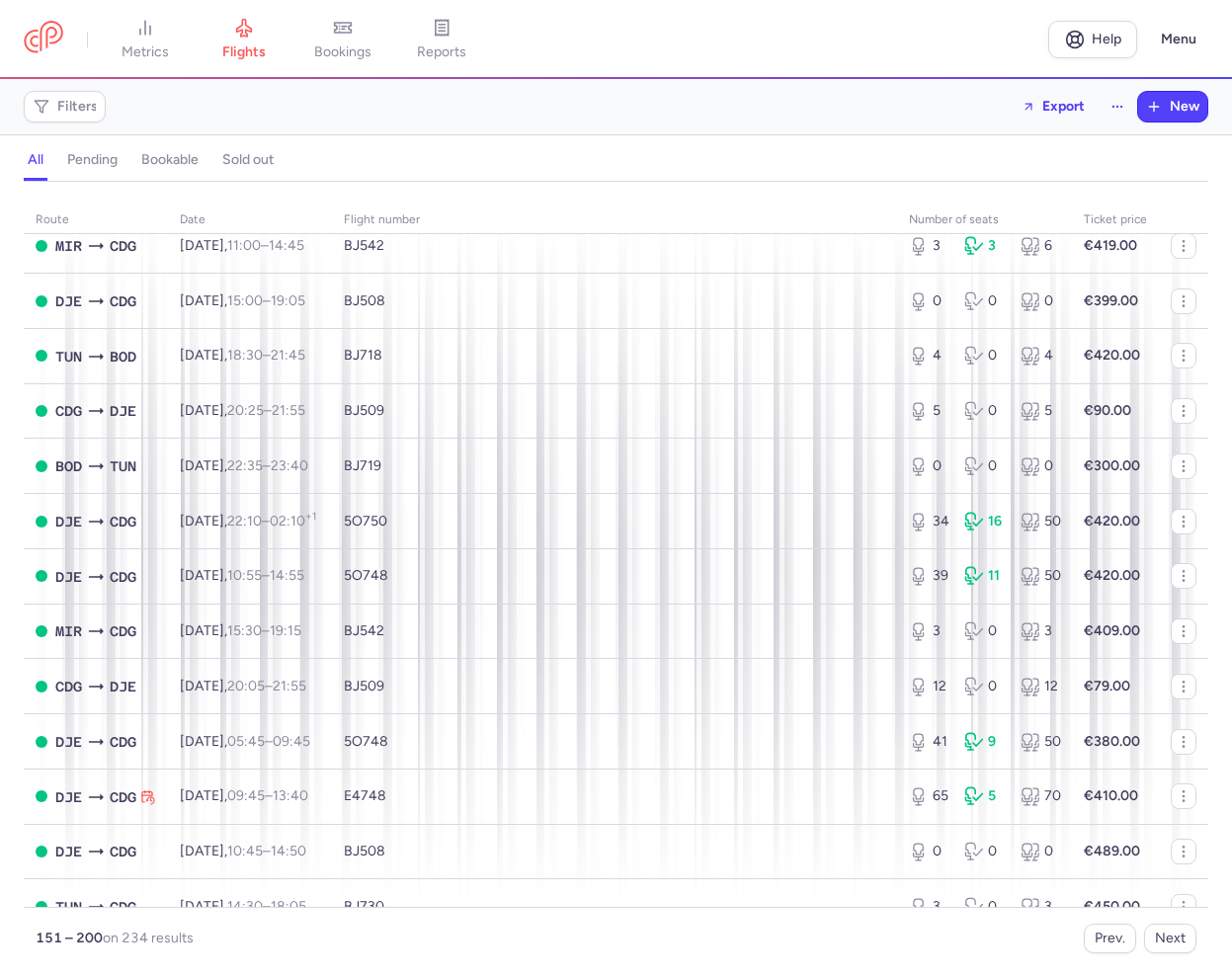 scroll, scrollTop: 692, scrollLeft: 0, axis: vertical 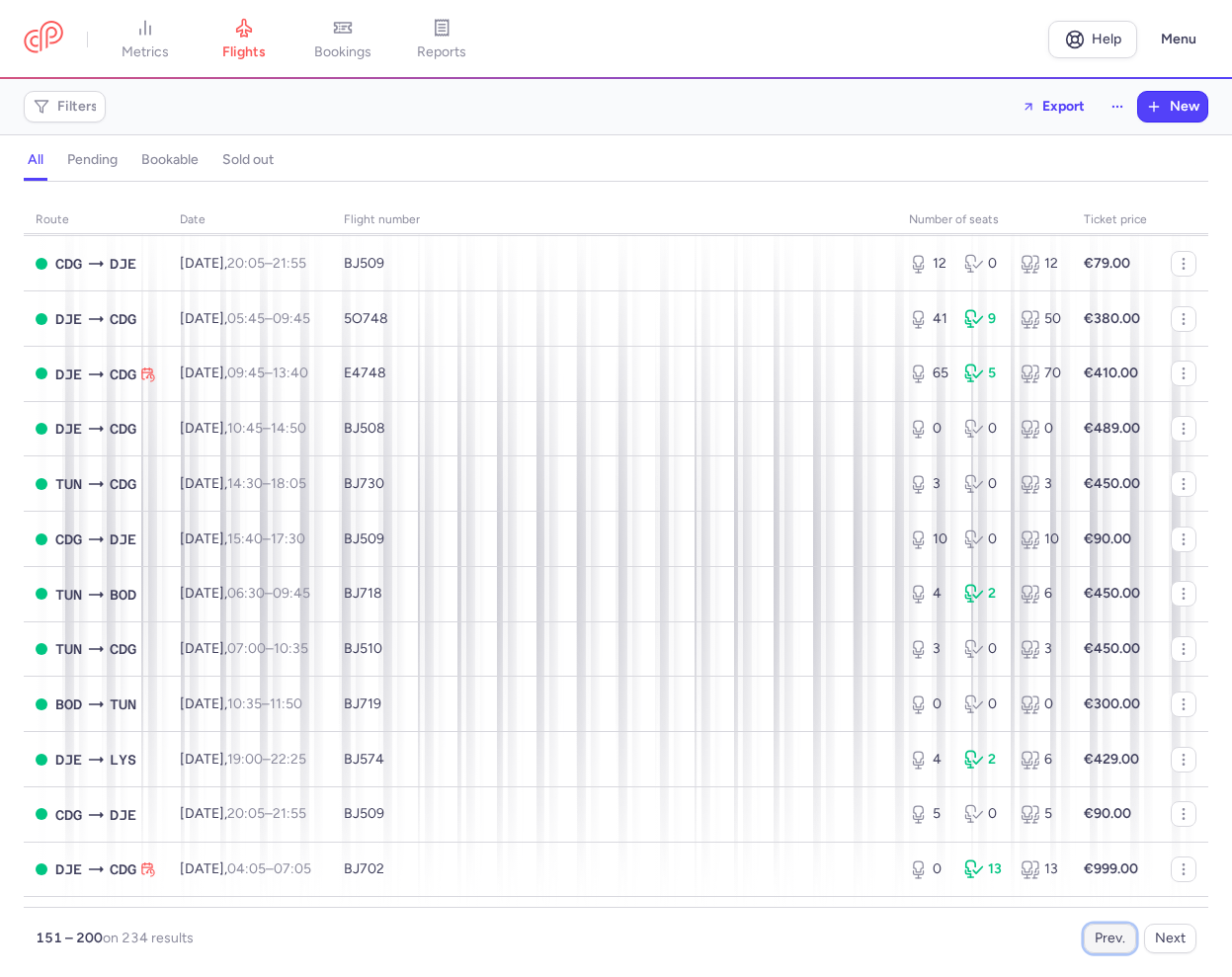 click on "Prev." at bounding box center [1109, 938] 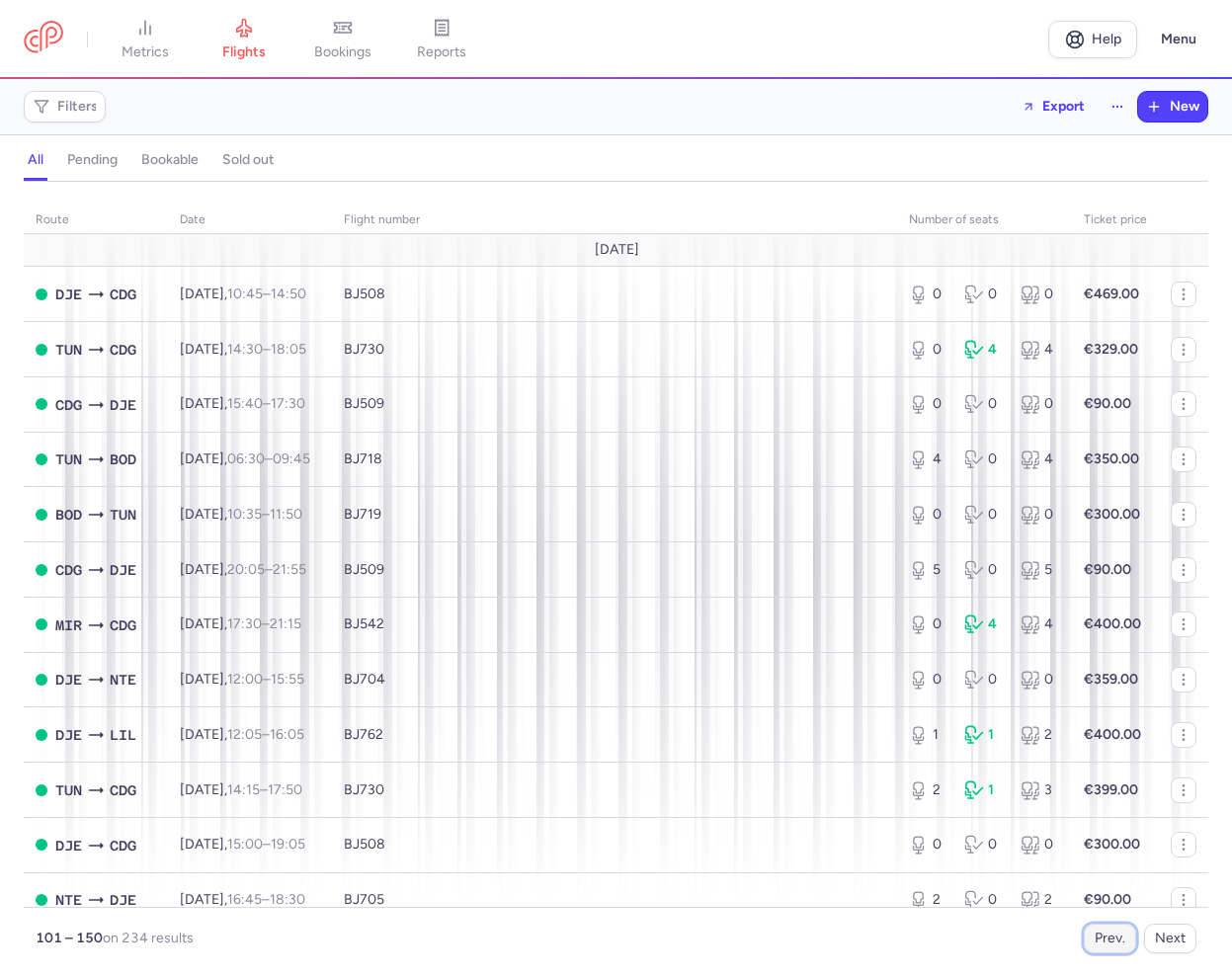 click on "Prev." at bounding box center (1109, 938) 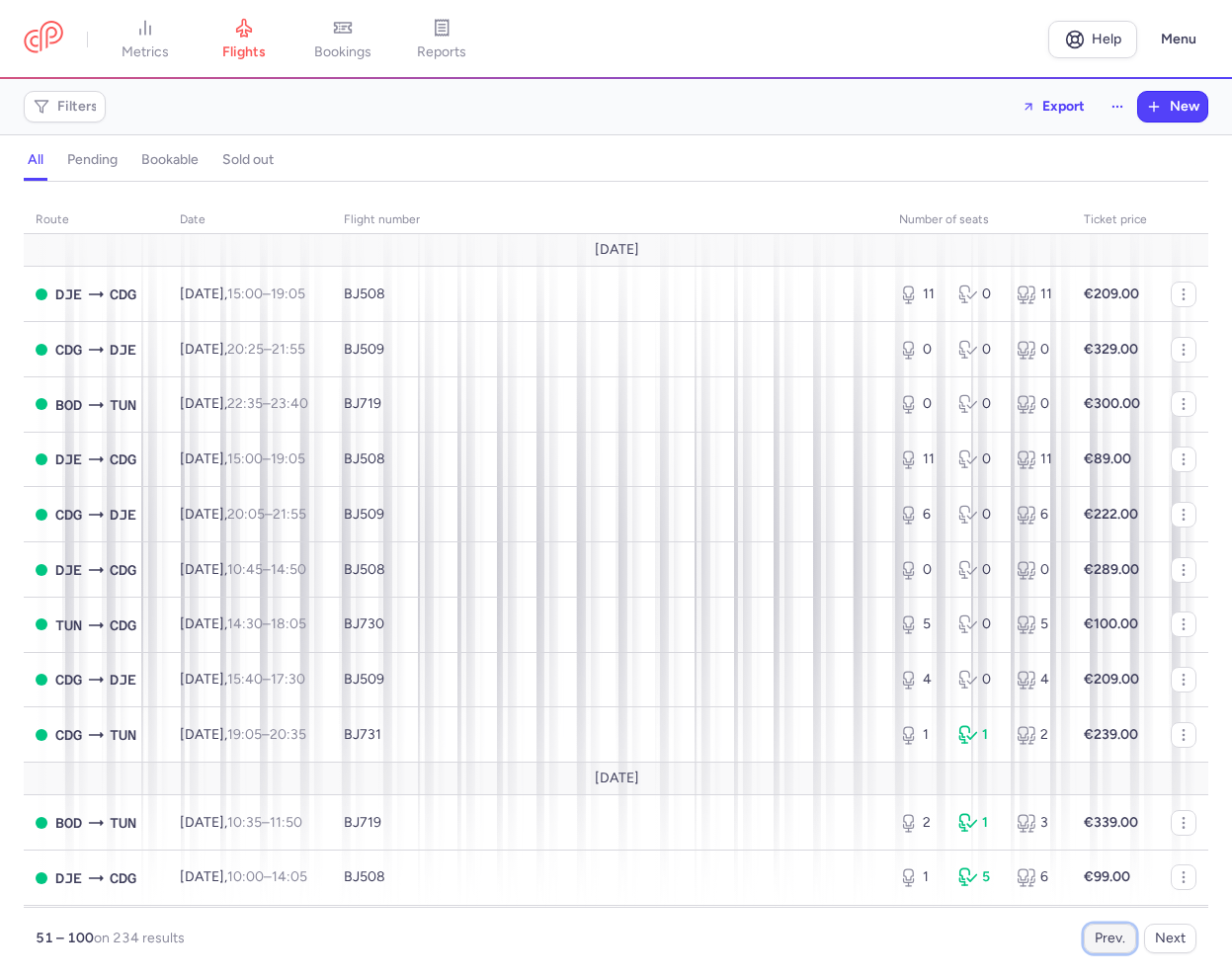 click on "Prev." at bounding box center [1109, 938] 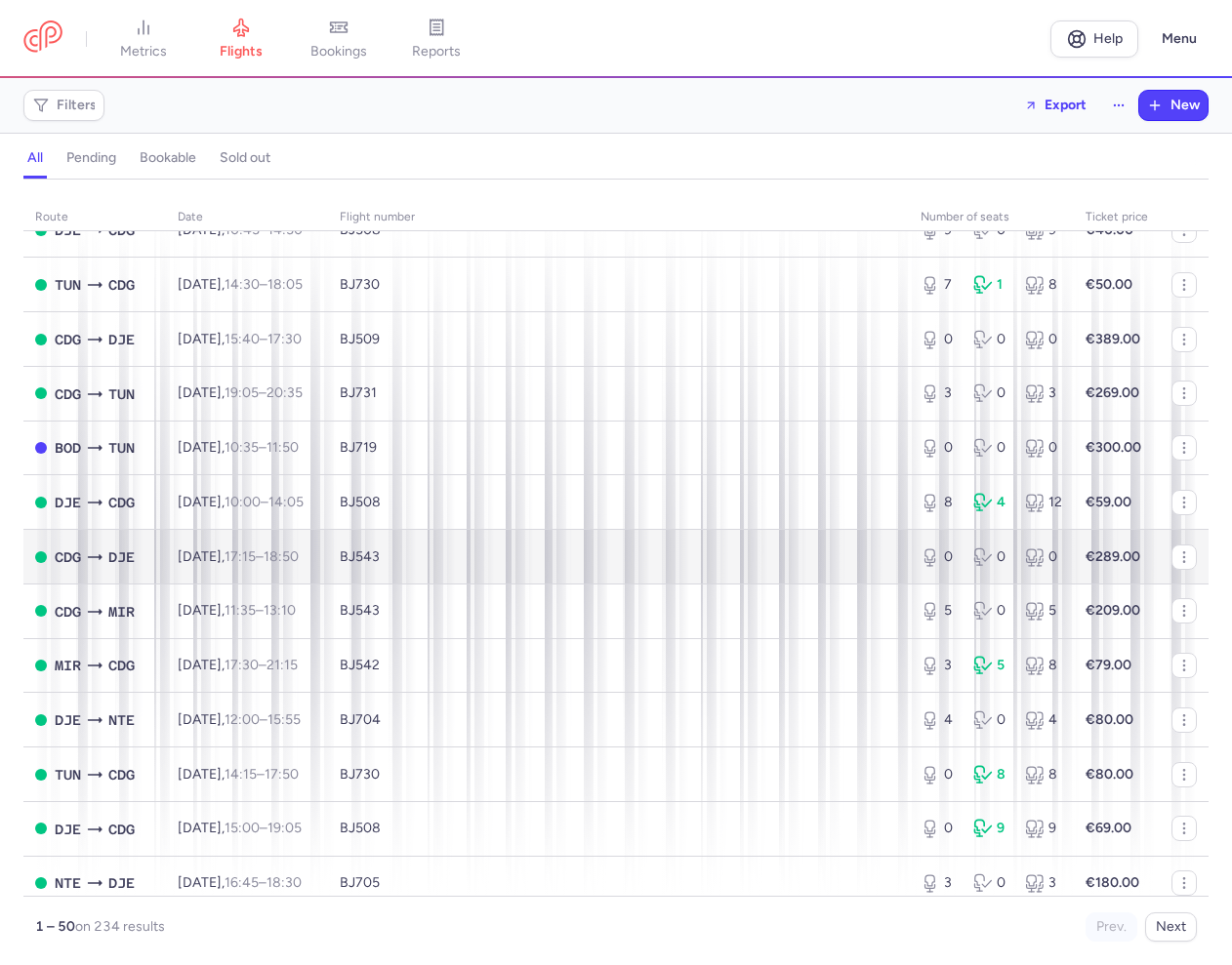 scroll, scrollTop: 1464, scrollLeft: 0, axis: vertical 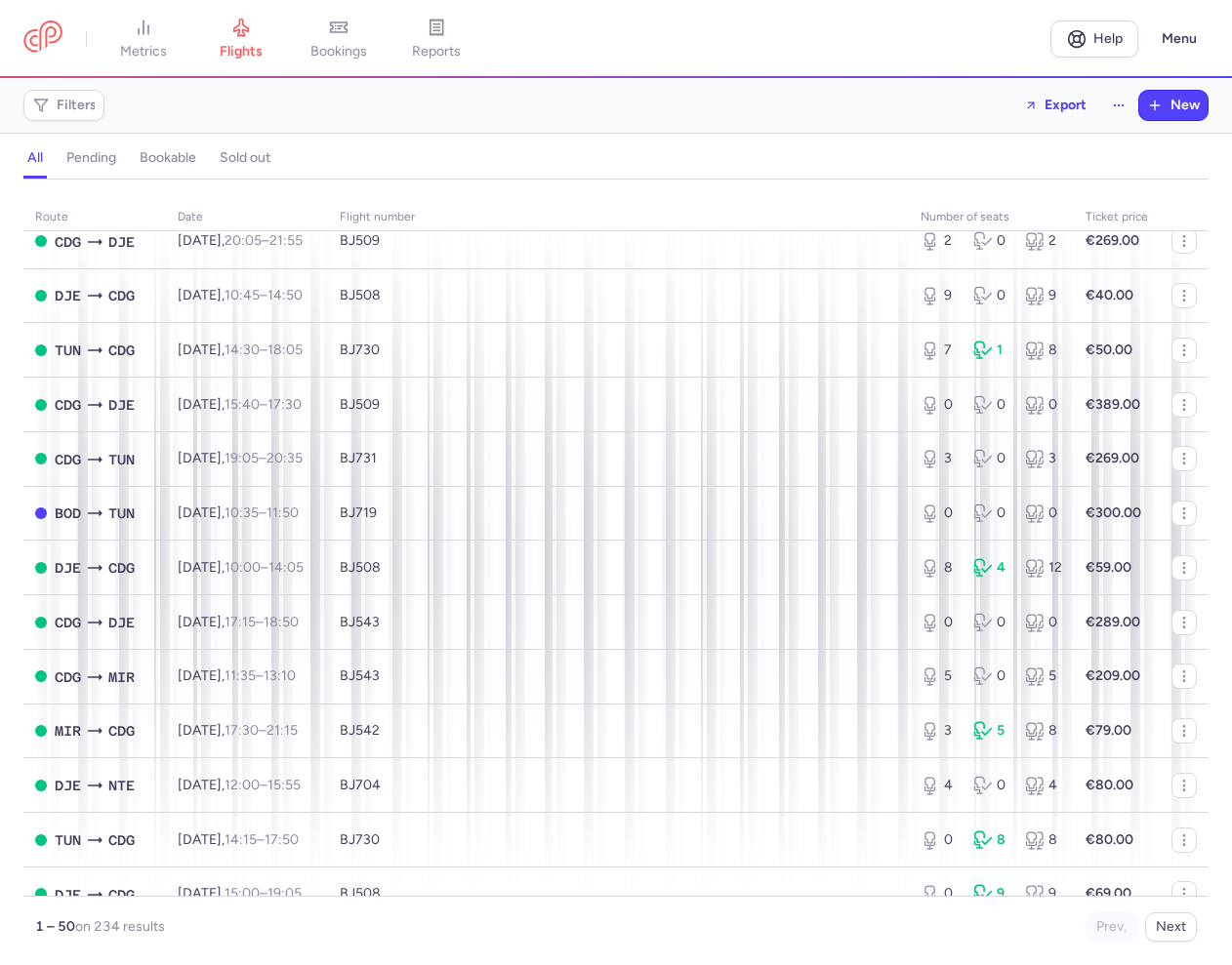 click on "metrics flights bookings reports" at bounding box center (537, 39) 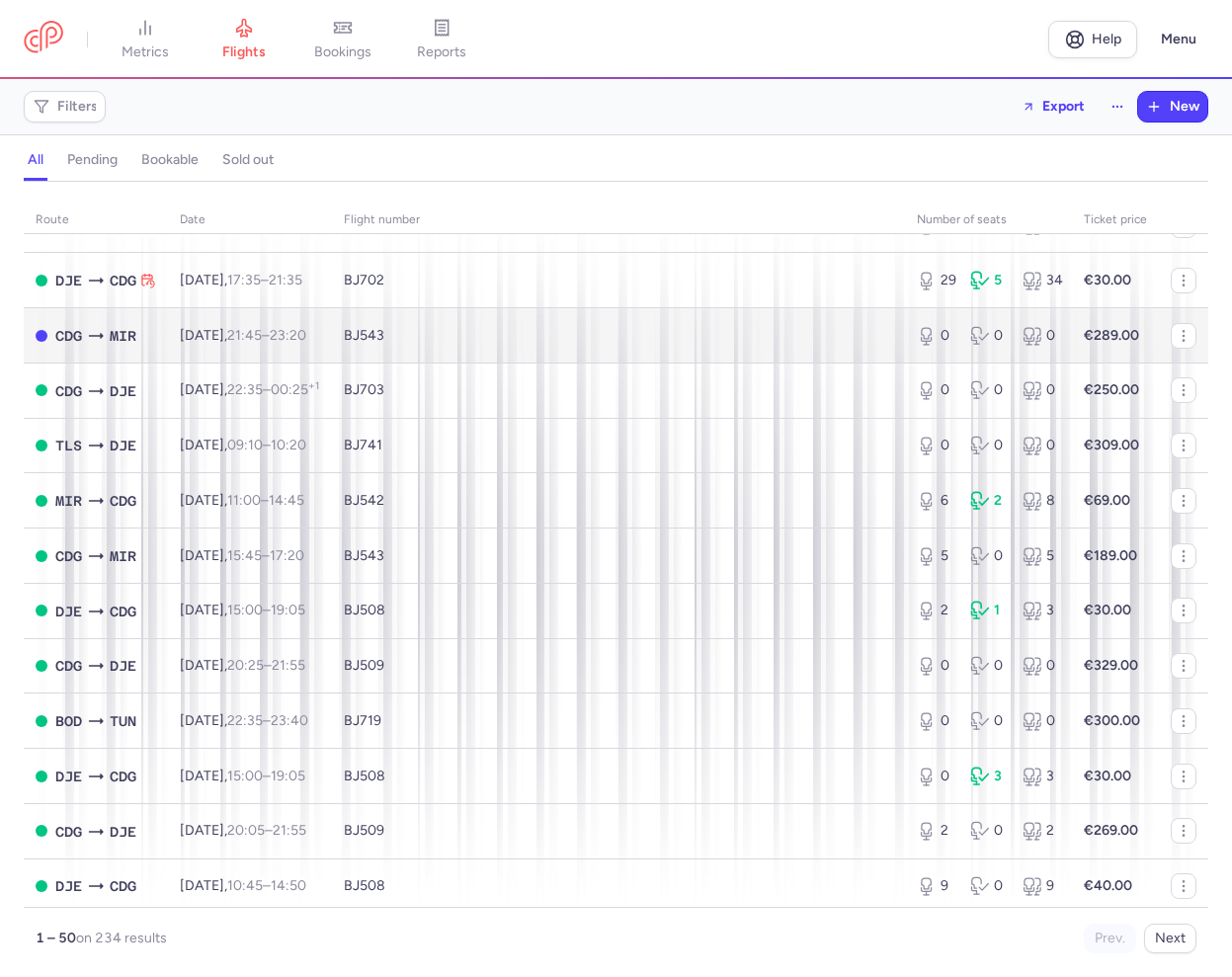 scroll, scrollTop: 988, scrollLeft: 0, axis: vertical 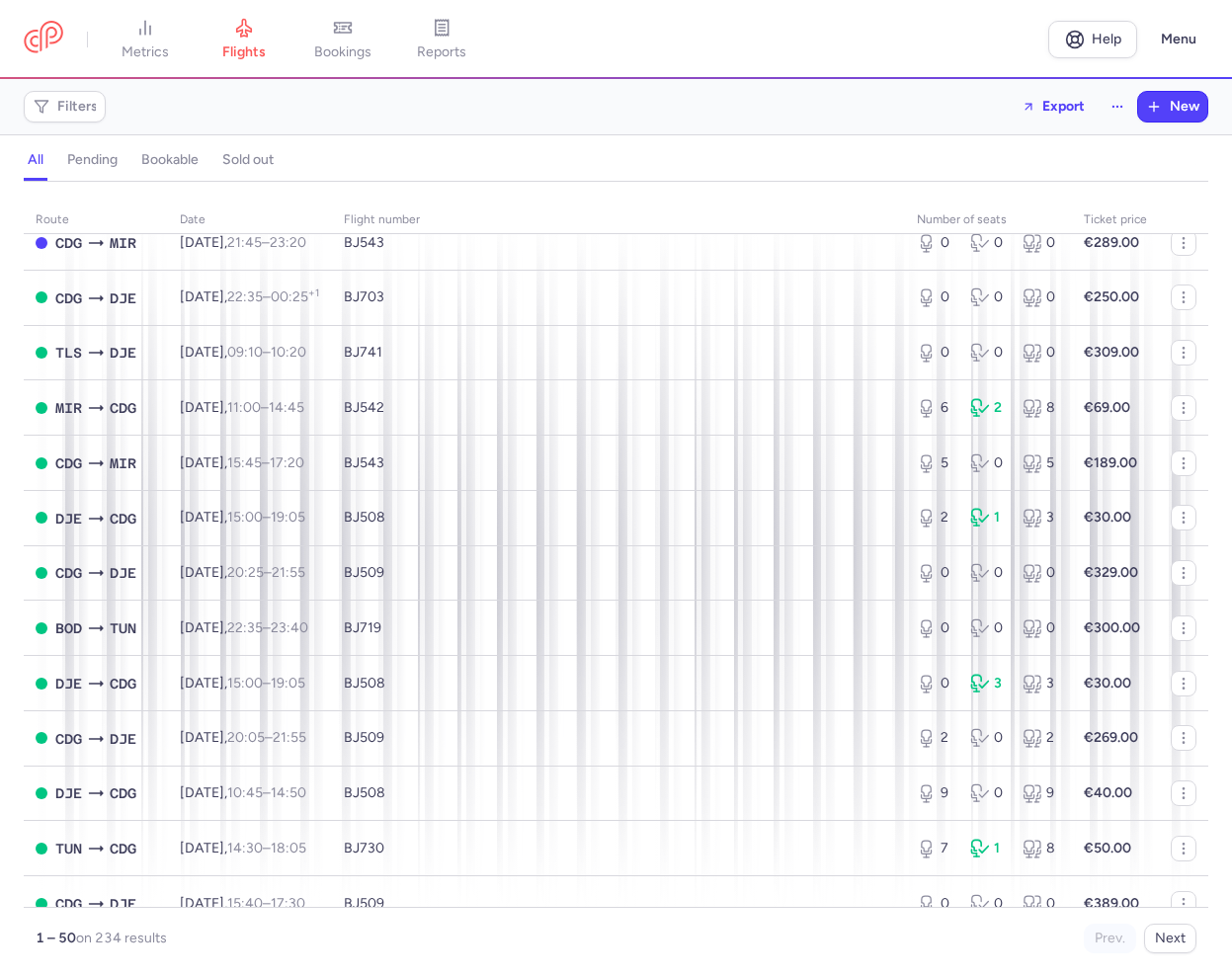 drag, startPoint x: 531, startPoint y: 102, endPoint x: 544, endPoint y: 116, distance: 19.10497 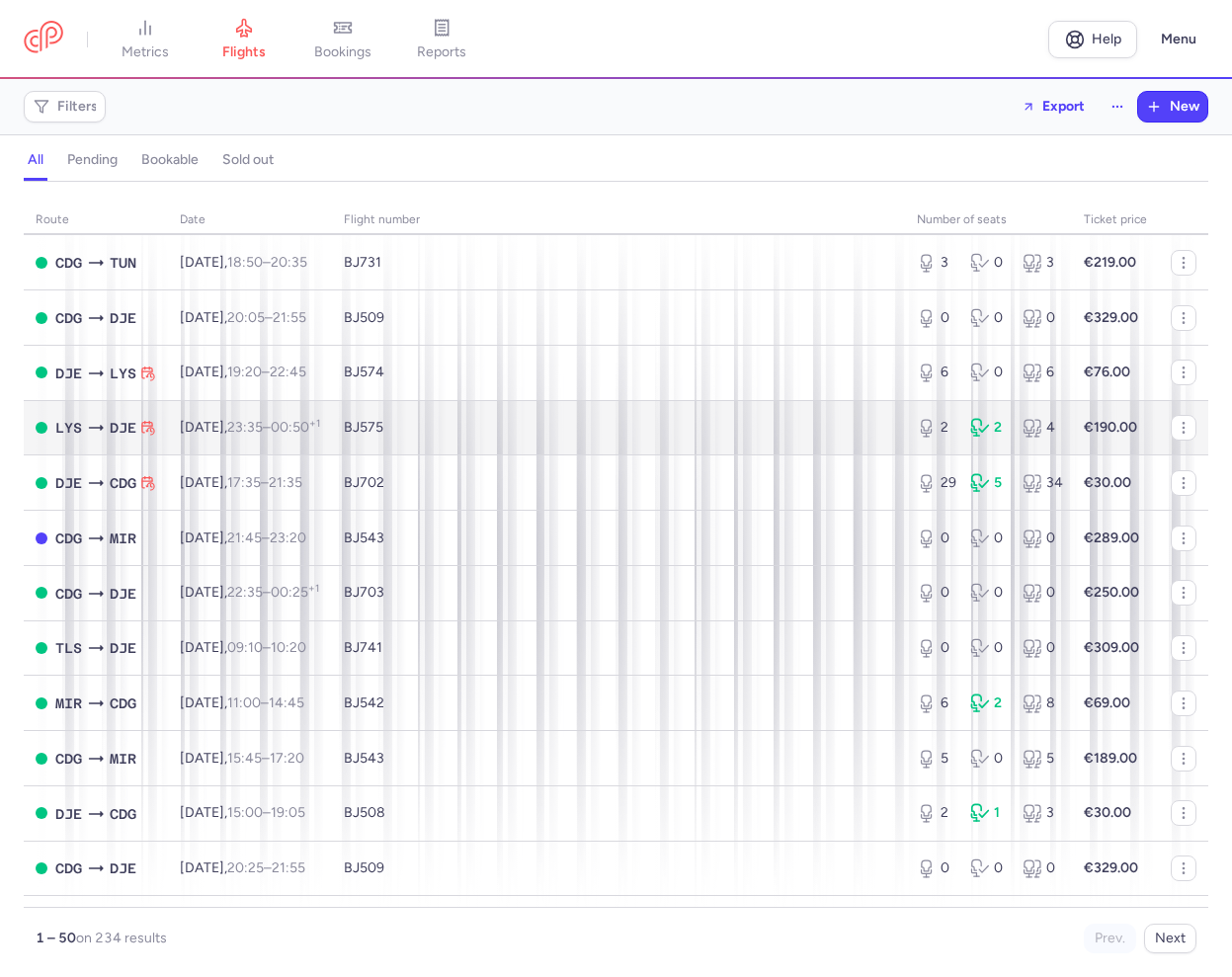 scroll, scrollTop: 692, scrollLeft: 0, axis: vertical 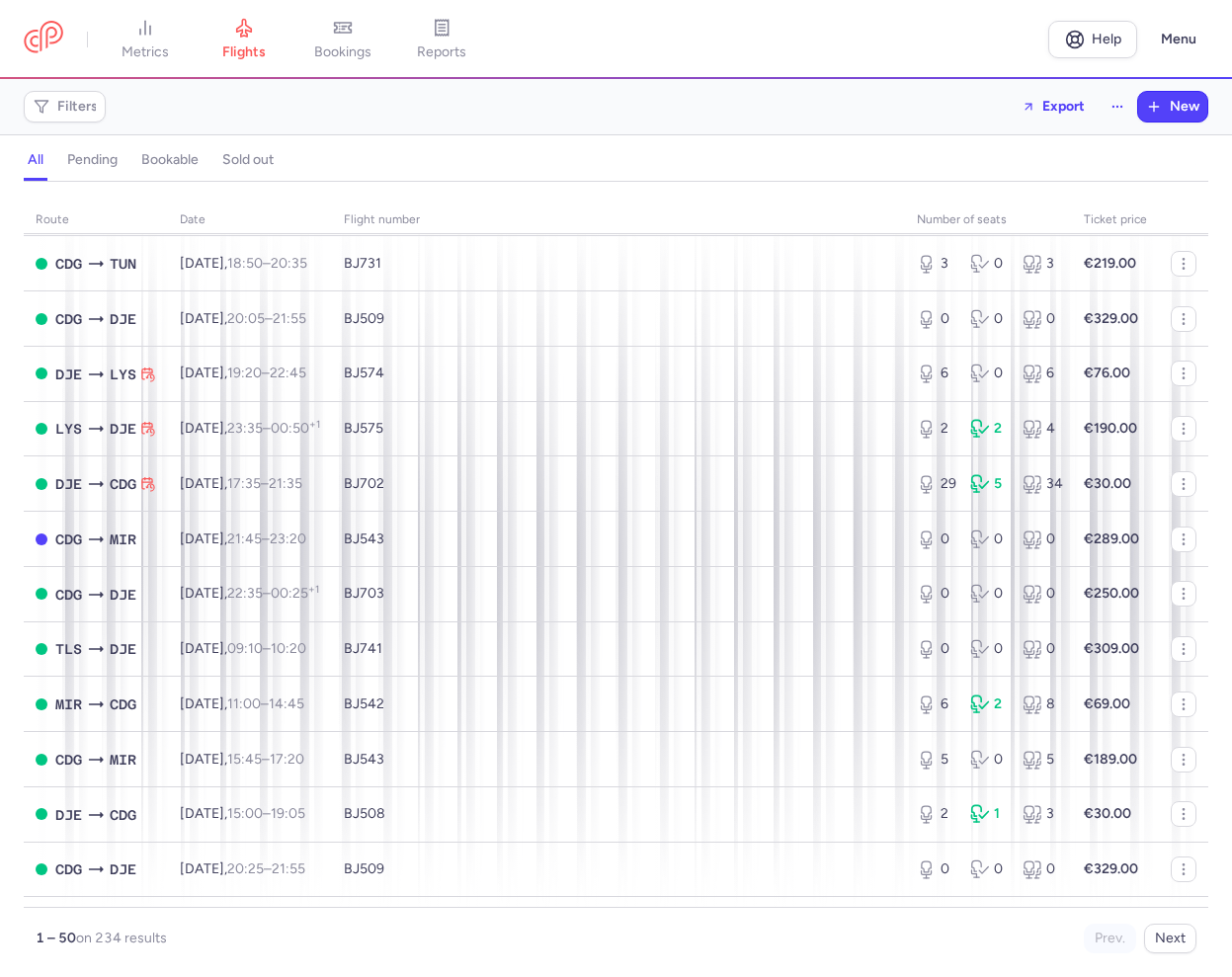 click on "all pending bookable sold out" at bounding box center (616, 160) 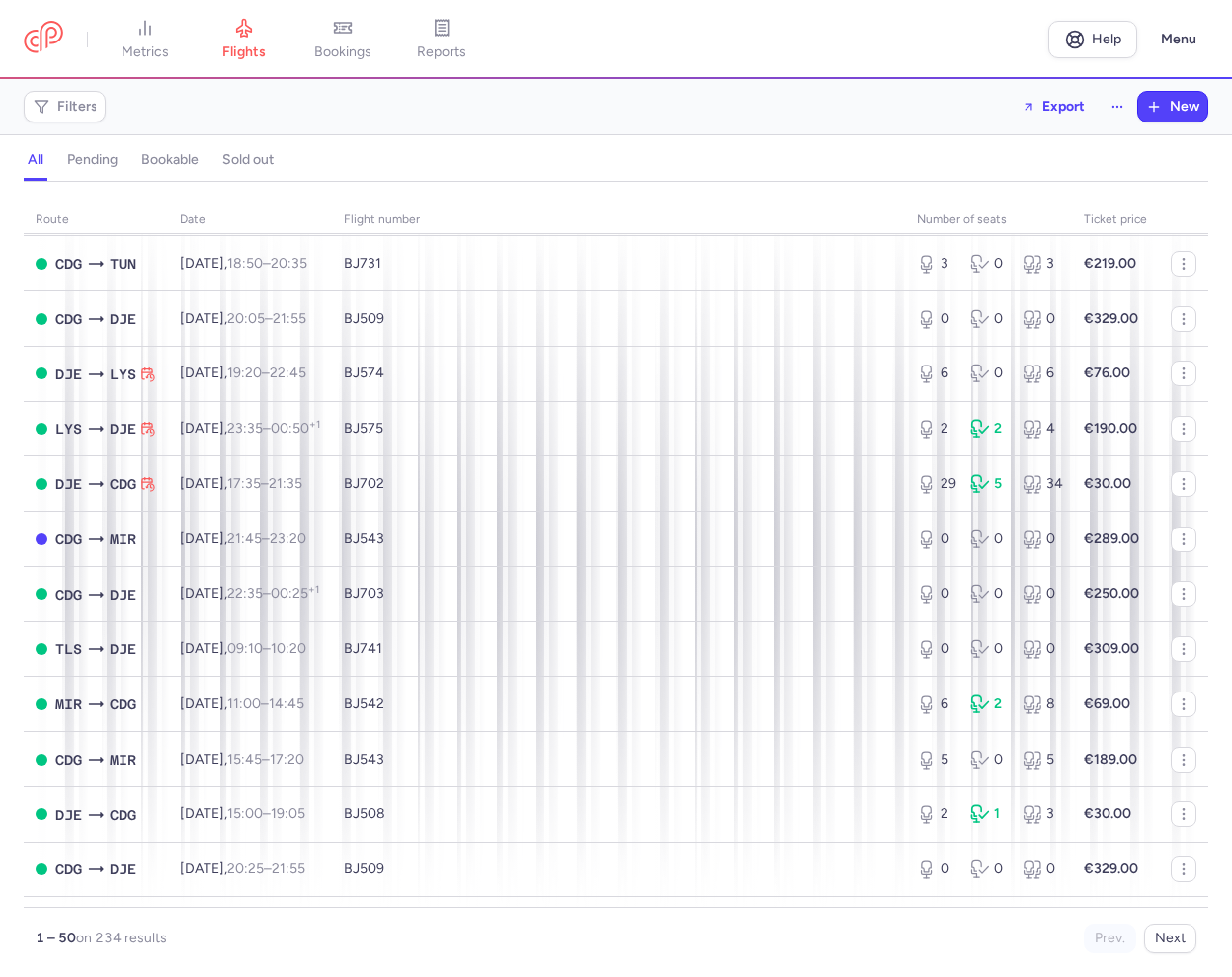 click on "Filters  Export  New" at bounding box center (616, 107) 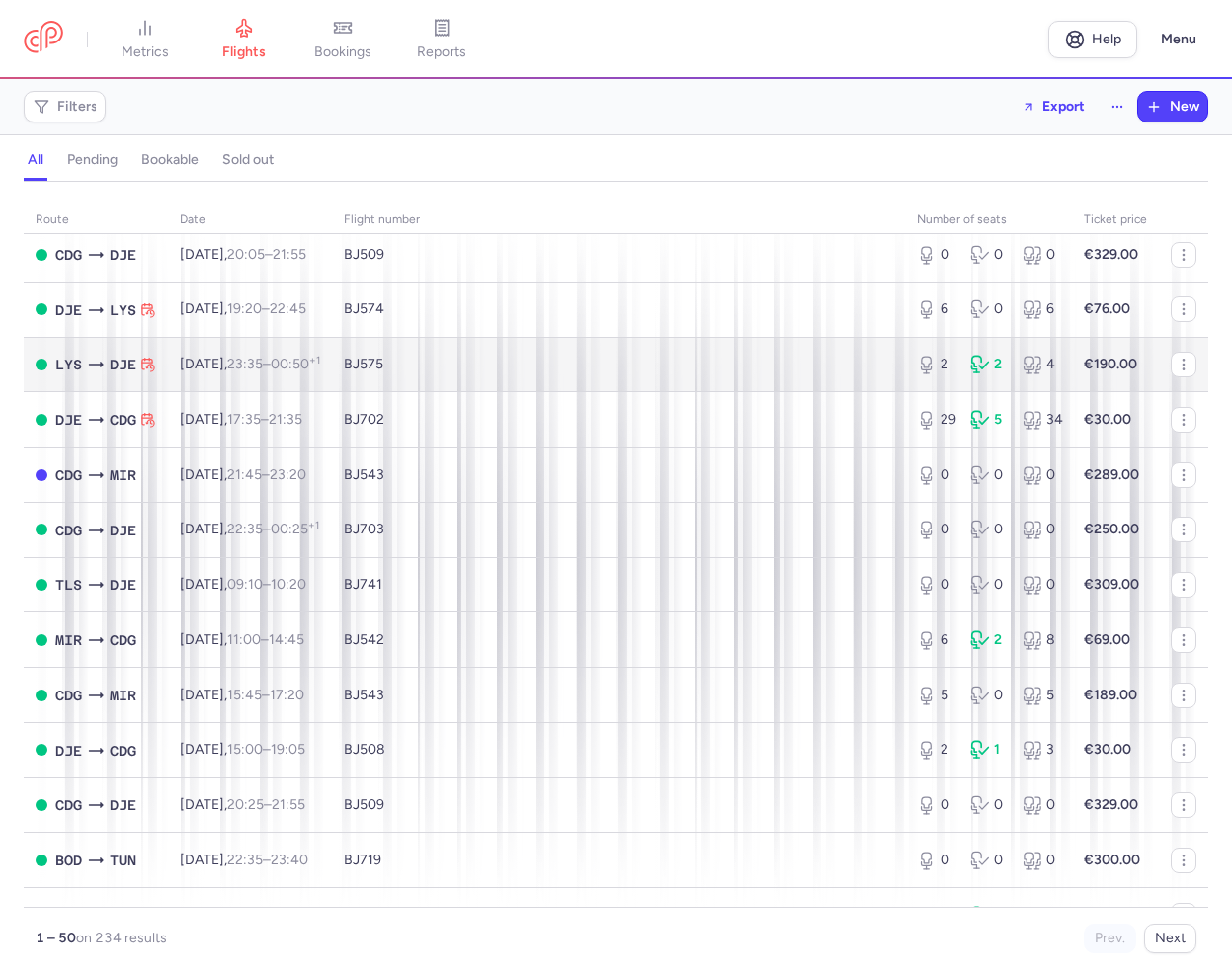 scroll, scrollTop: 790, scrollLeft: 0, axis: vertical 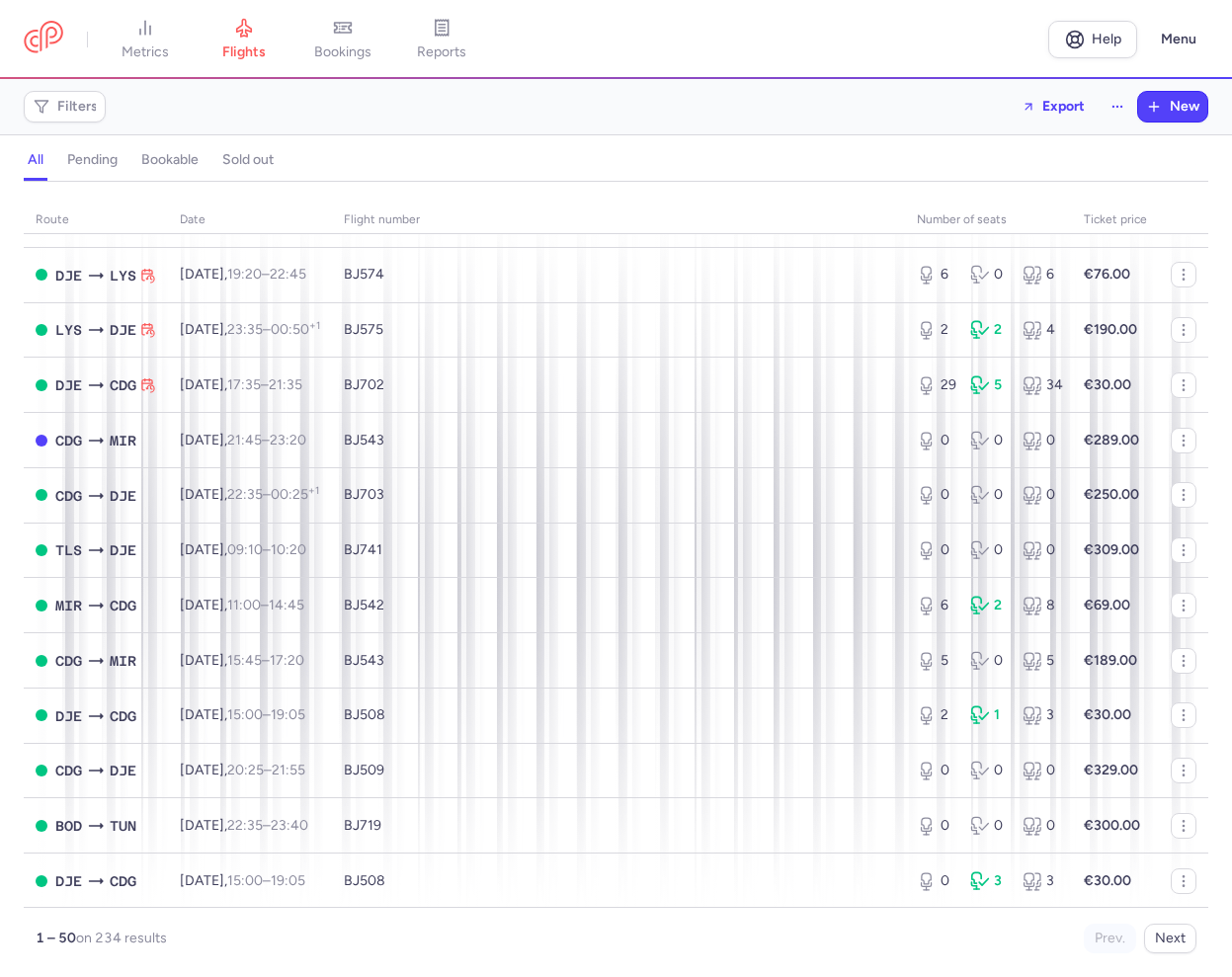 click on "Filters  Export  New" at bounding box center (616, 107) 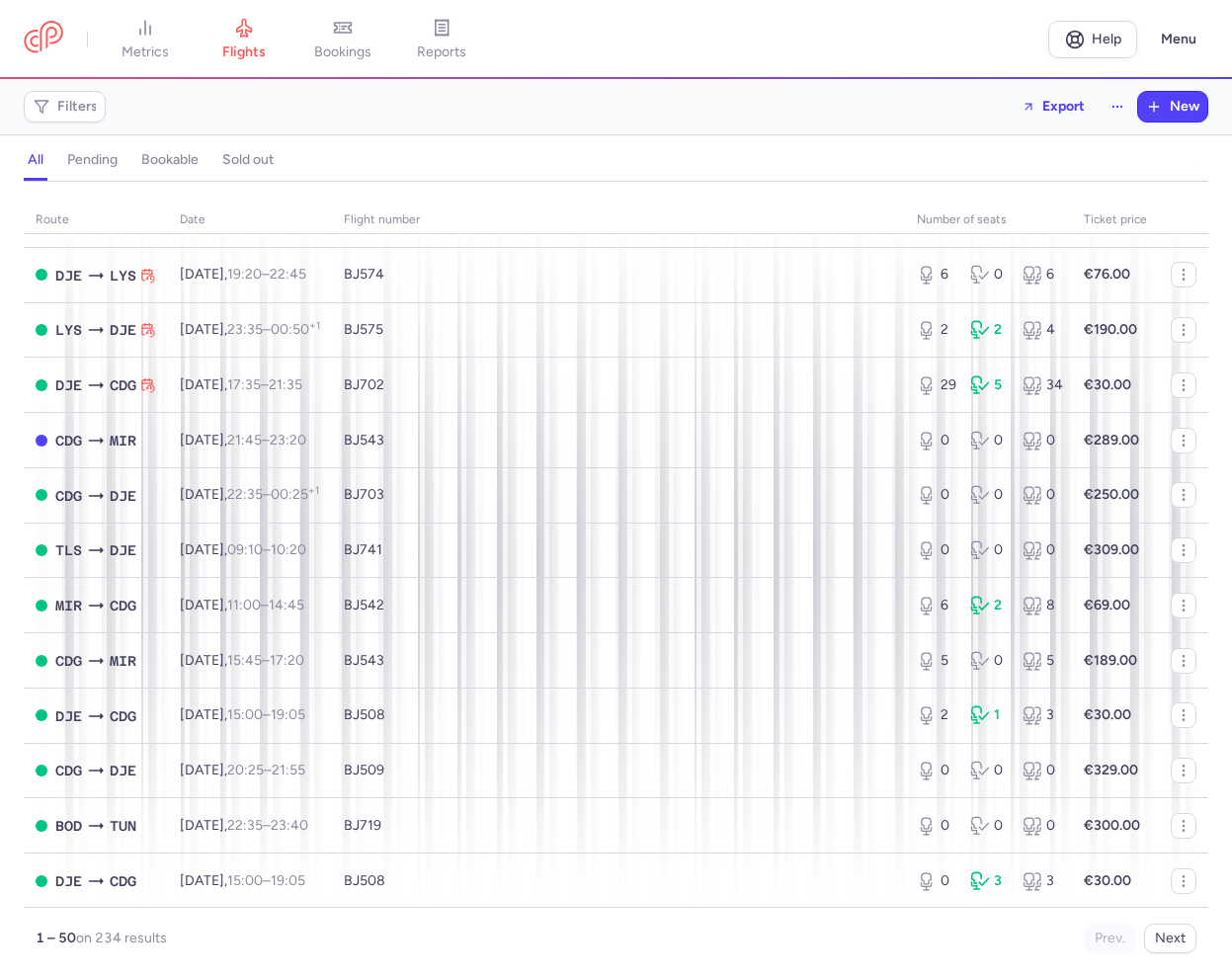 click on "Filters  Export  New all pending bookable sold out route date Flight number number of seats Ticket price [DATE]  BOD  TUN [DATE]  10:35  –  11:50  +0  BJ719  0 0 0 €300.00  DJE  CDG [DATE]  10:00  –  14:05  +0  BJ508  0 3 3 €30.00  CDG  TUN [DATE]  11:35  –  13:05  +0  BJ511  0 3 3 €189.00  CDG  DJE [DATE]  17:15  –  18:50  +0  BJ543  0 0 0 €319.00  MIR  CDG [DATE]  17:30  –  21:15  +0  BJ542  0 3 3 €30.00  CDG  MIR [DATE]  22:15  –  23:50  +0  BJ543  0 3 3 €309.00  DJE  NTE [DATE]  12:00  –  15:55  +0  BJ704  6 0 6 €30.00  DJE  LIL [DATE]  12:05  –  16:05  +0  BJ762  0 1 1 €150.00  TUN  CDG [DATE]  14:15  –  17:50  +0  BJ730  3 4 7 €89.00  DJE  CDG [DATE]  15:00  –  19:05  +0  BJ508  0 3 3 €35.00  NTE  DJE [DATE]  16:45  –  18:30  +0  BJ705  4 0 4 €169.00  LIL  DJE [DATE]  16:55  –  18:55  +0  BJ763  0 0 0 €250.00  CDG  TUN [DATE]  18:50  –  20:35  +0  BJ731  3 0 3 €219.00  CDG 0" at bounding box center (616, 528) 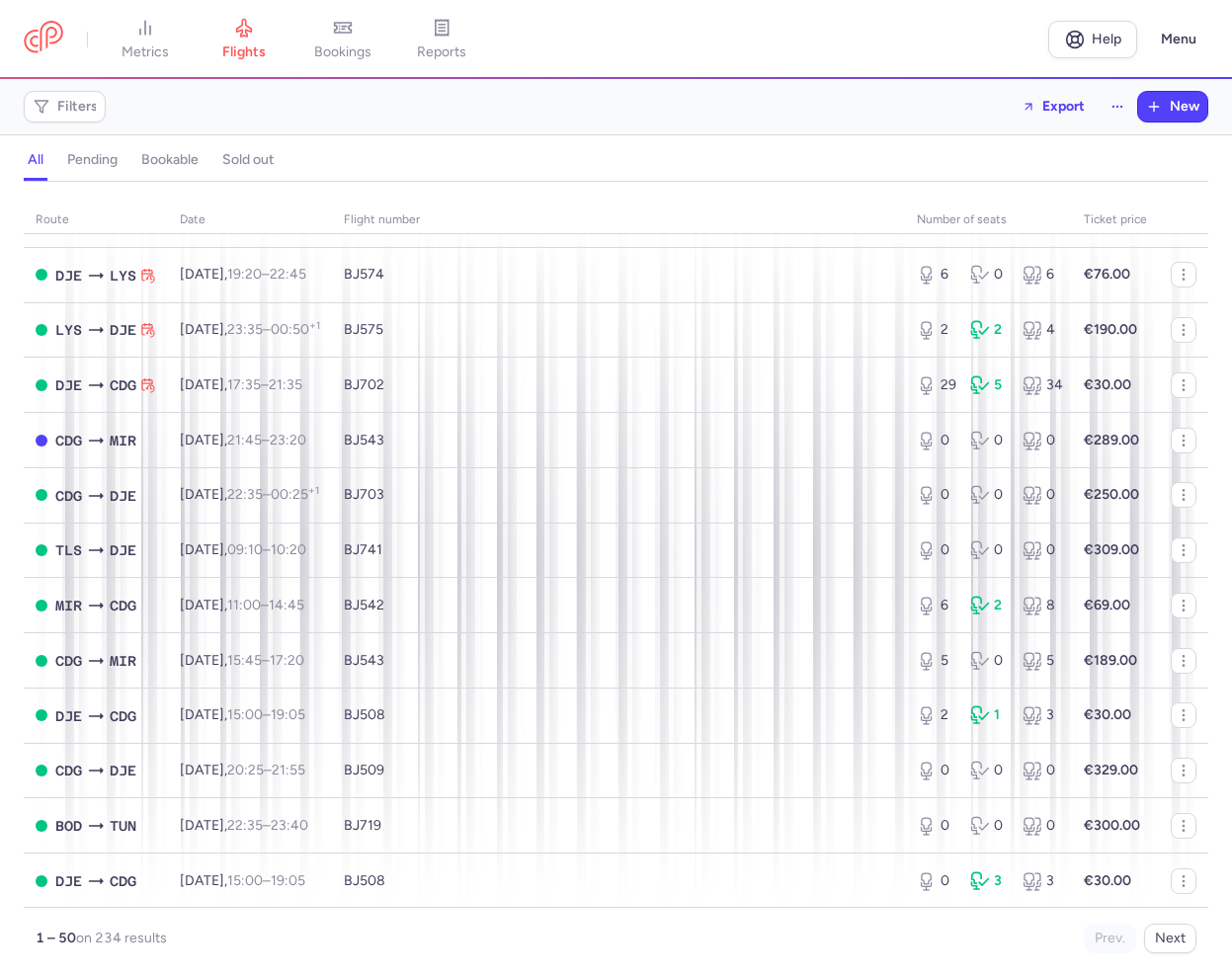 click on "all pending bookable sold out" at bounding box center [616, 160] 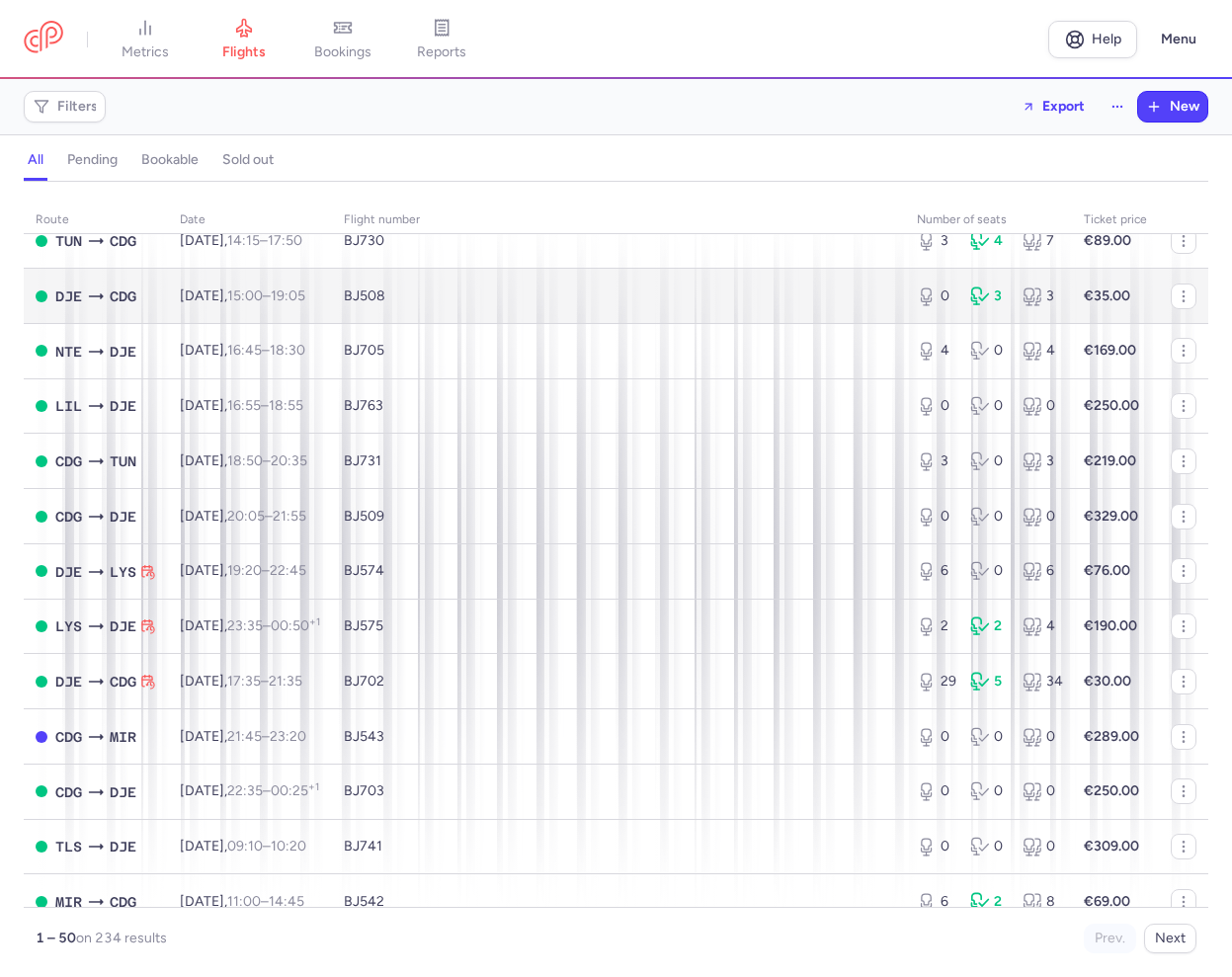 scroll, scrollTop: 395, scrollLeft: 0, axis: vertical 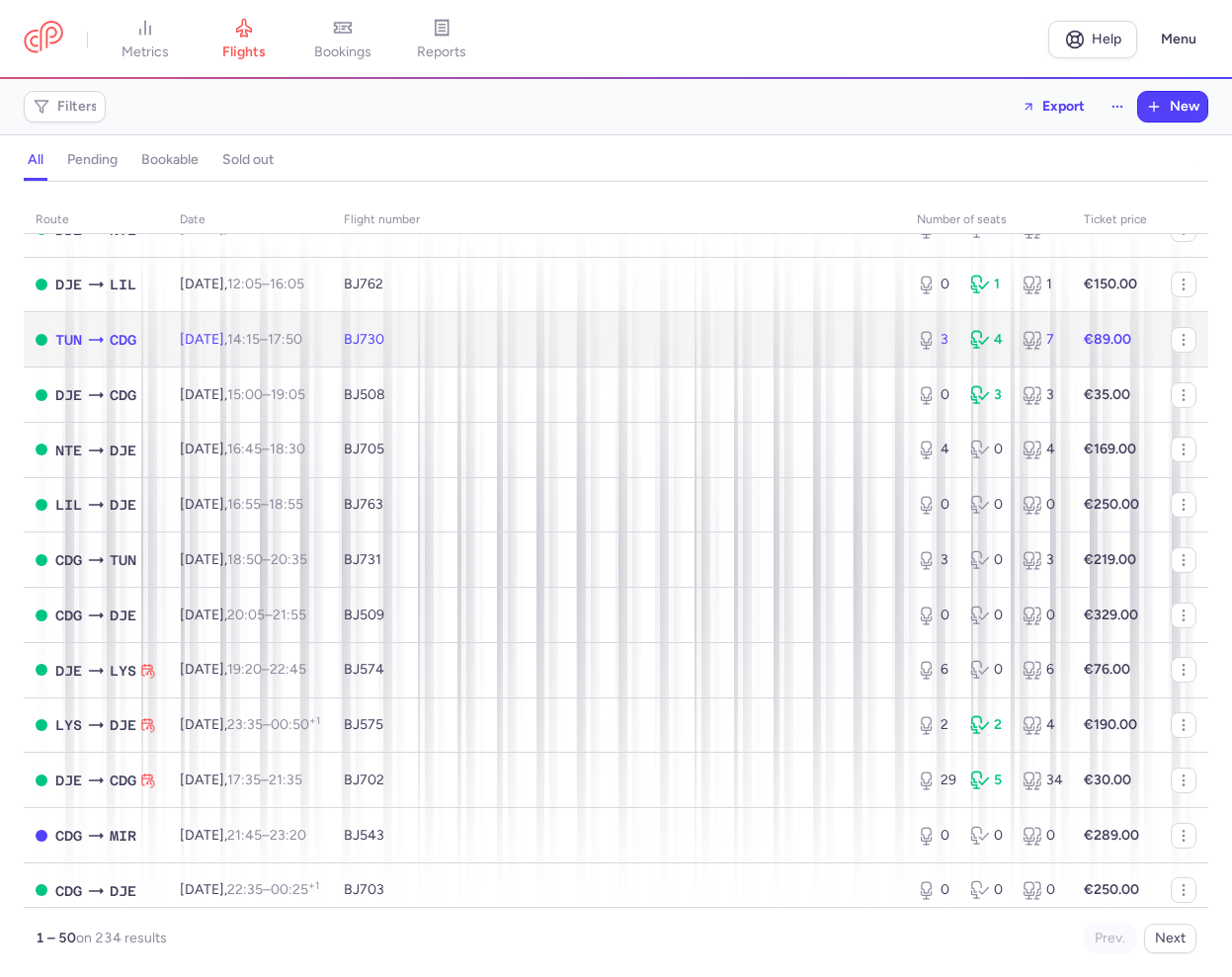 click on "BJ730" at bounding box center [618, 340] 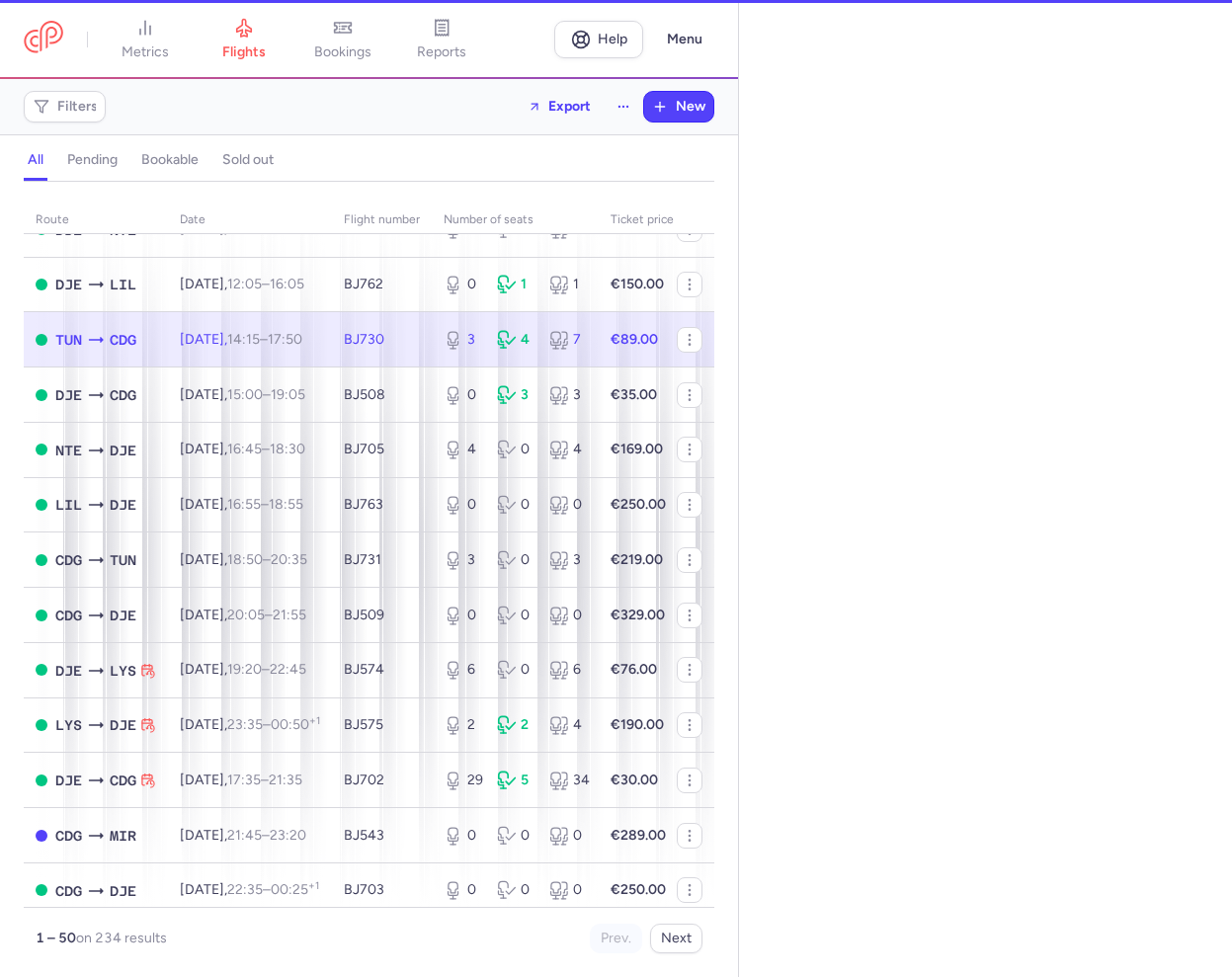 select on "hours" 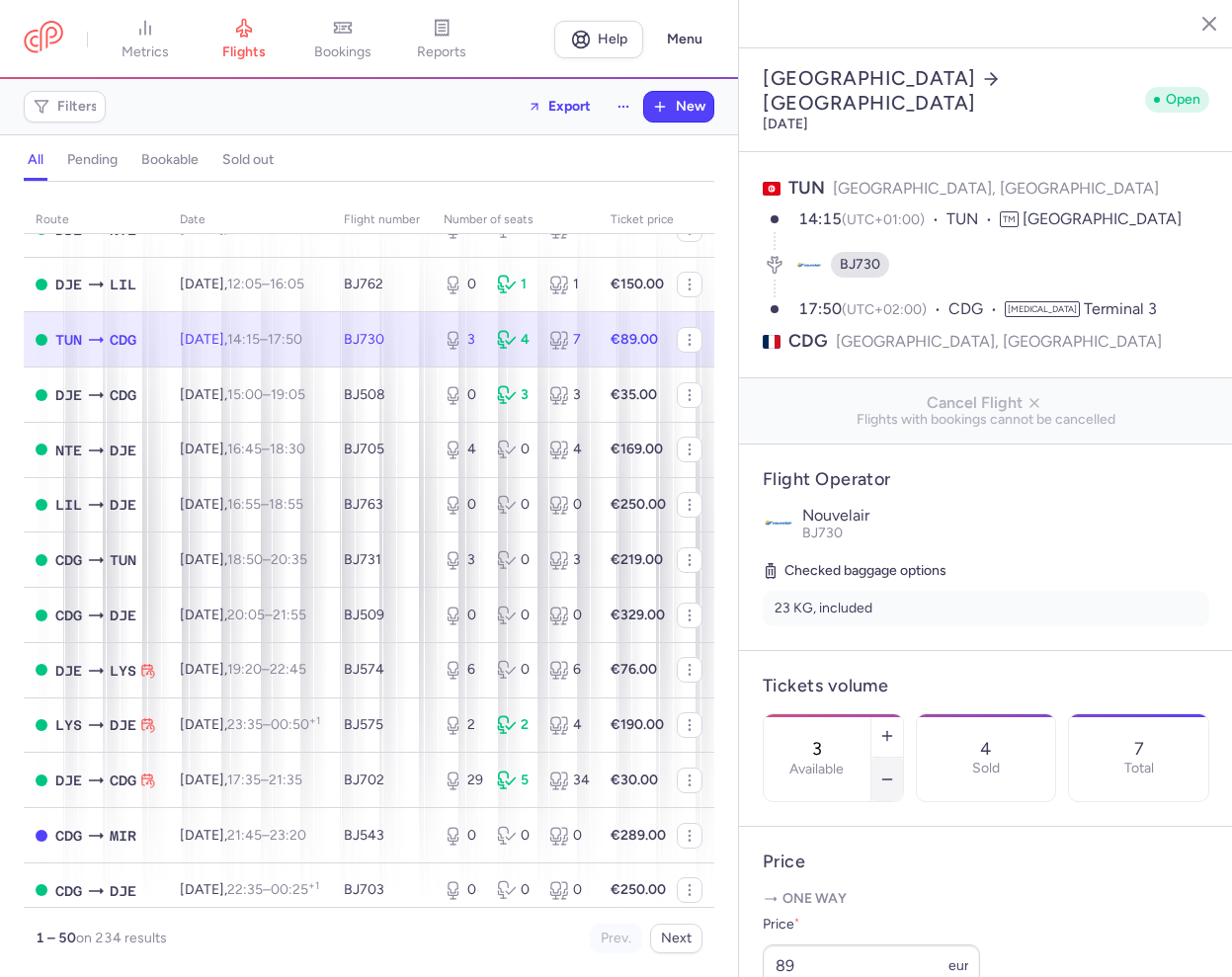 click 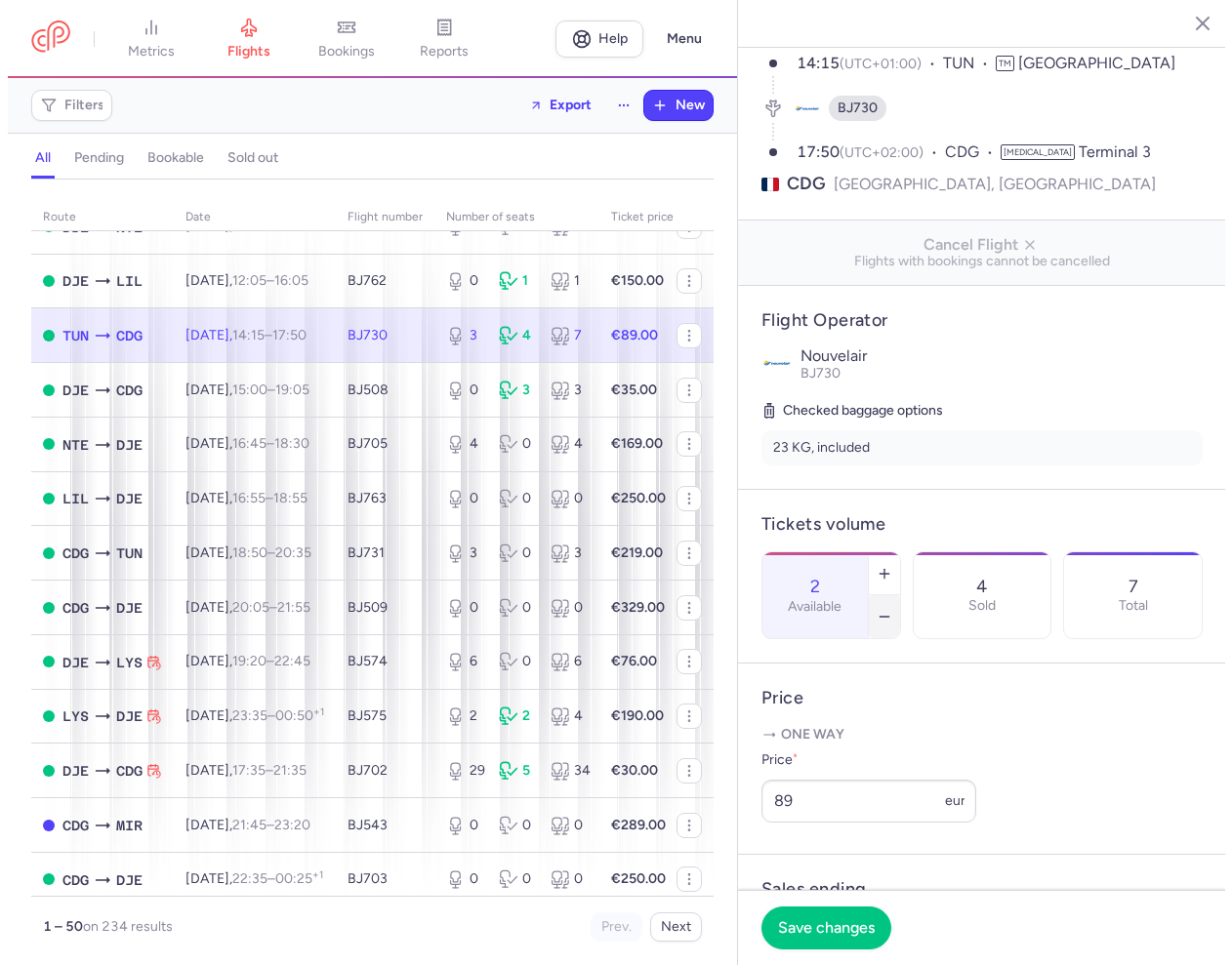 scroll, scrollTop: 390, scrollLeft: 0, axis: vertical 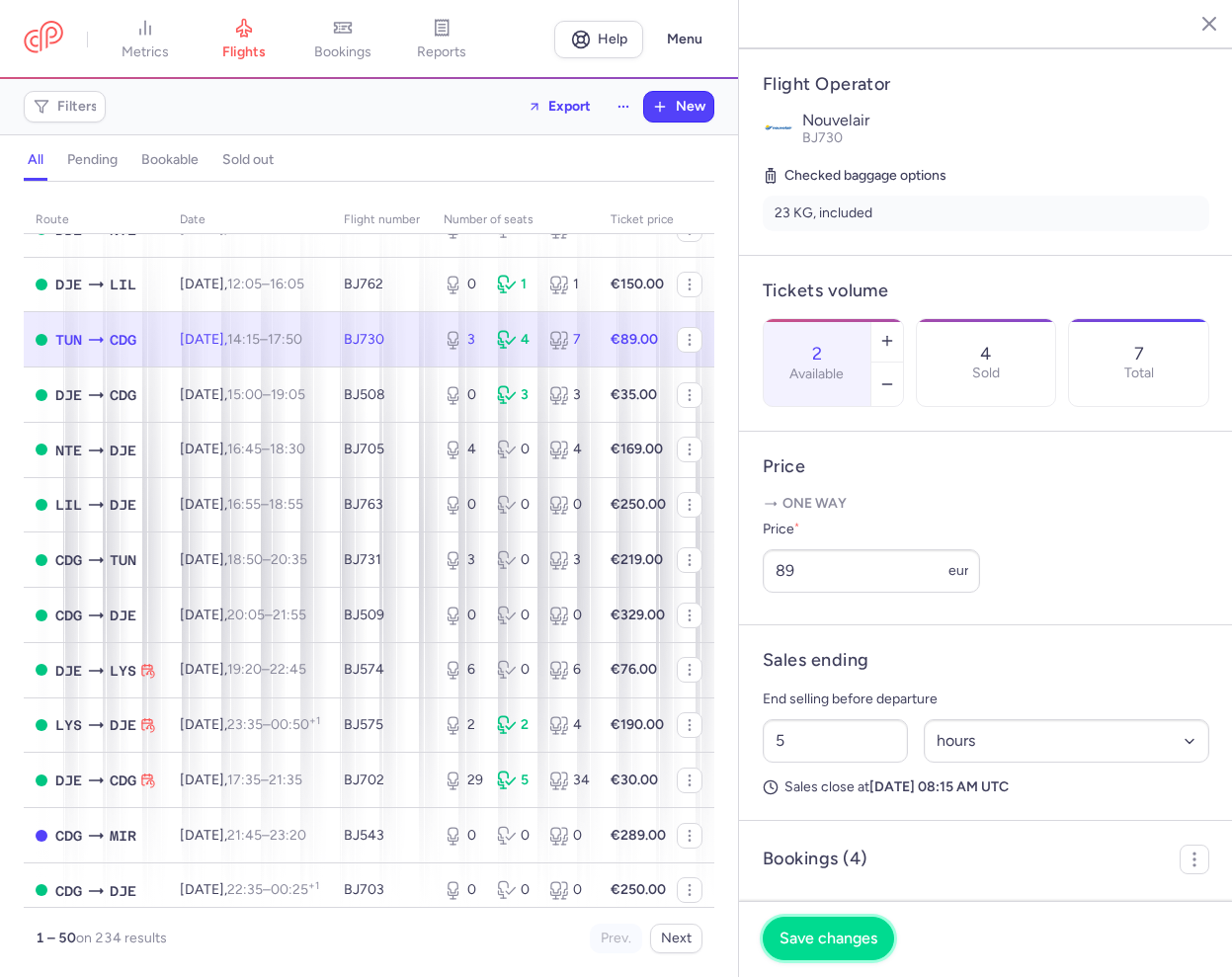 click on "Save changes" at bounding box center [828, 938] 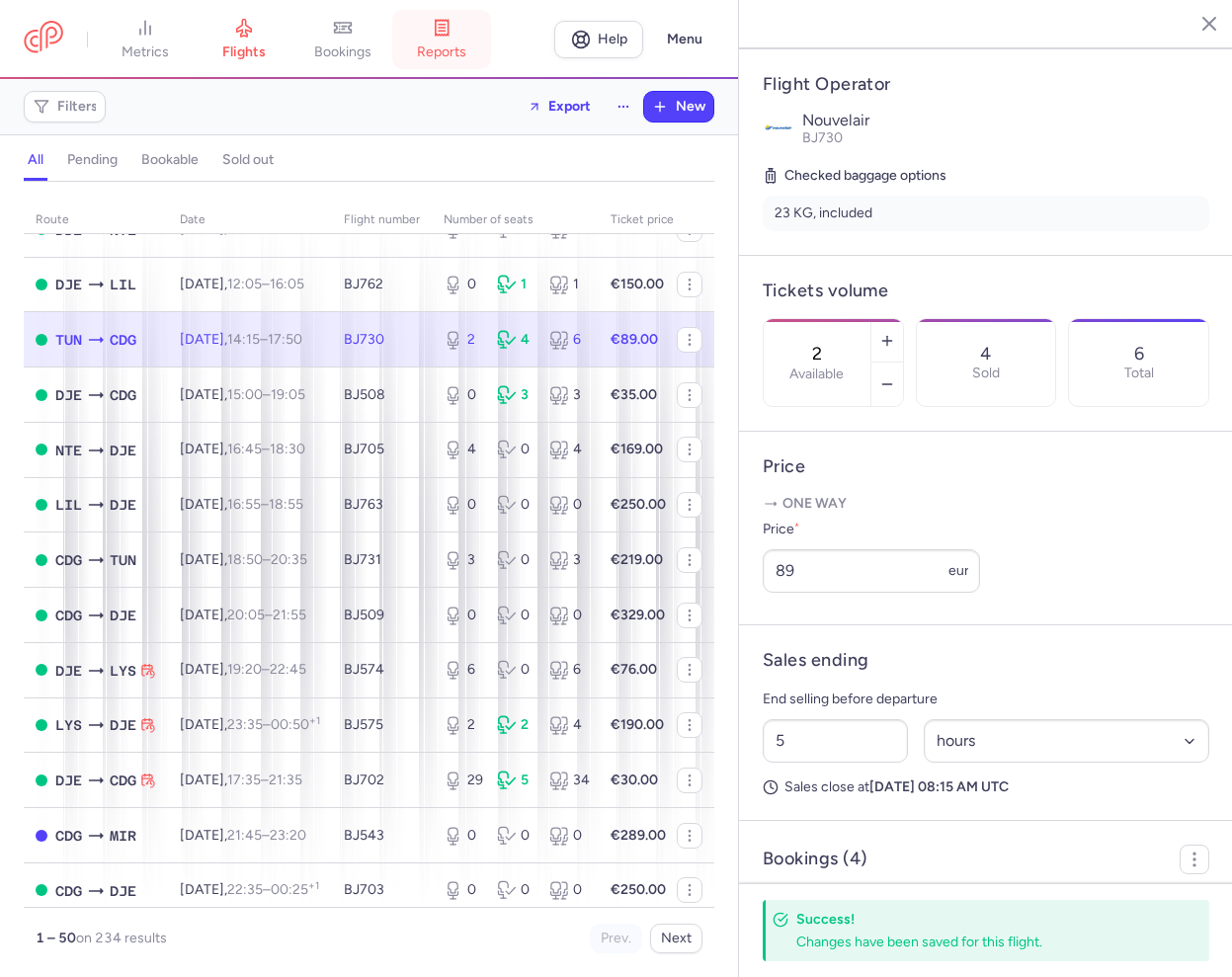 click on "reports" at bounding box center [442, 40] 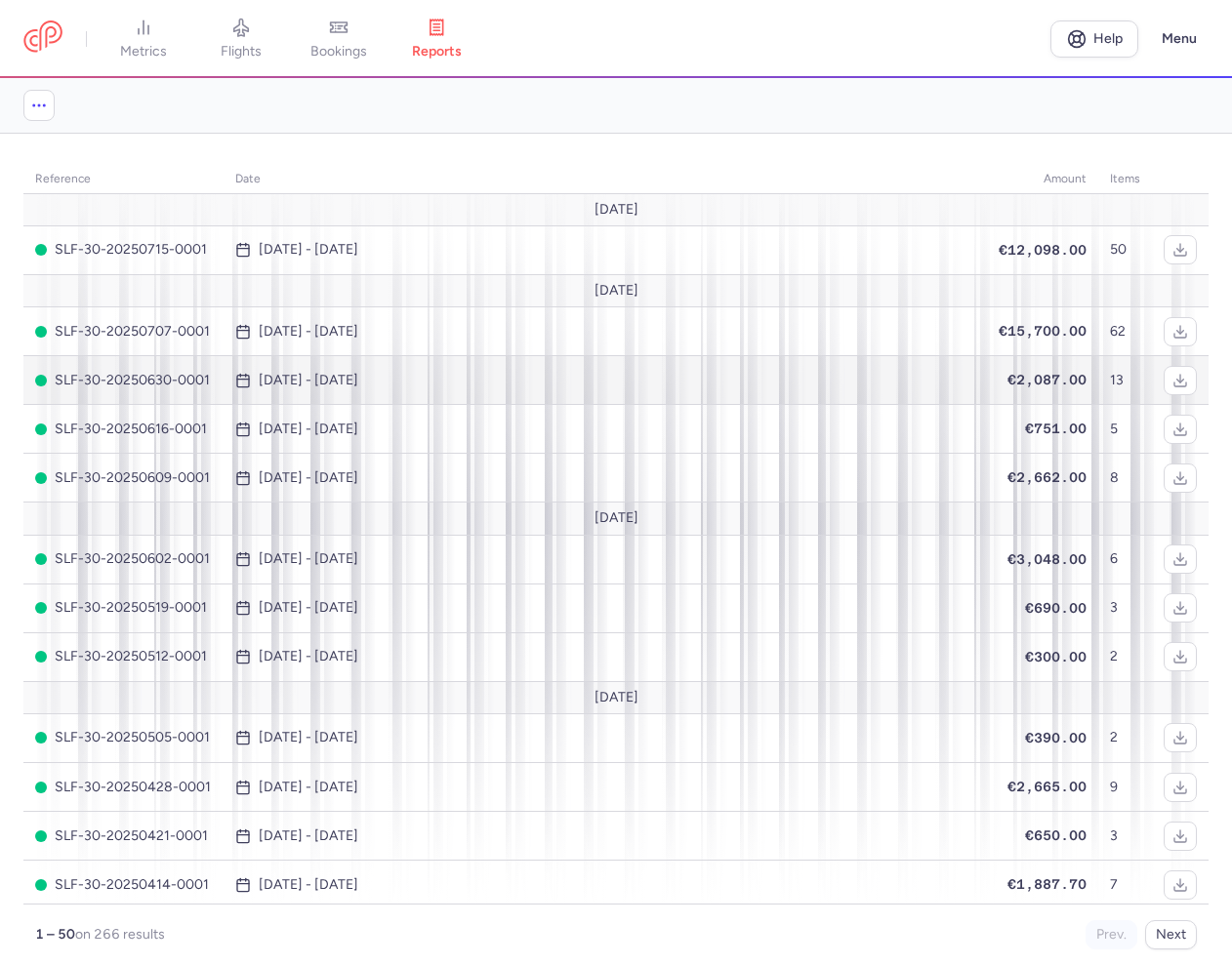 drag, startPoint x: 257, startPoint y: 39, endPoint x: 291, endPoint y: 360, distance: 322.7956 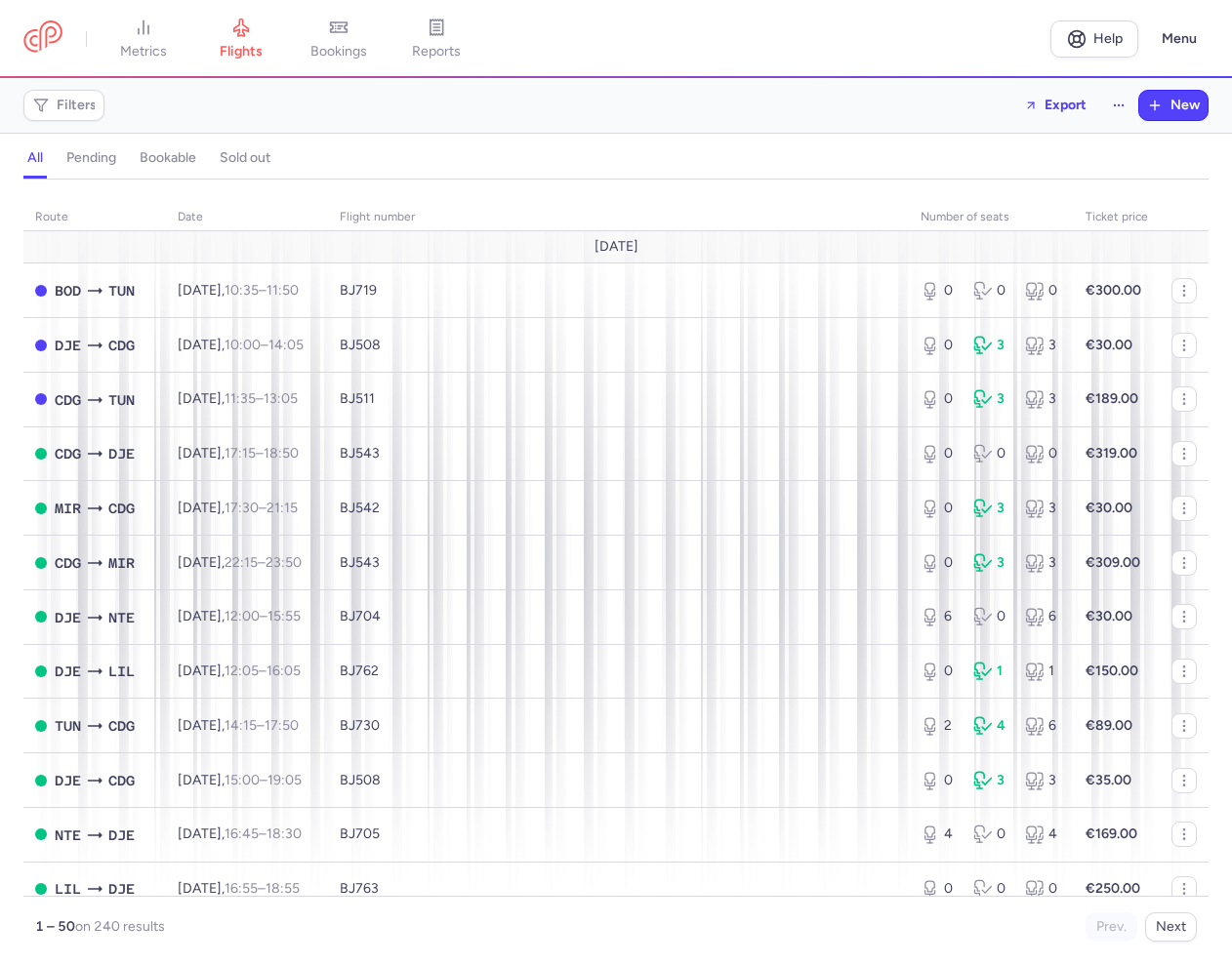 click on "metrics flights bookings reports" at bounding box center [537, 39] 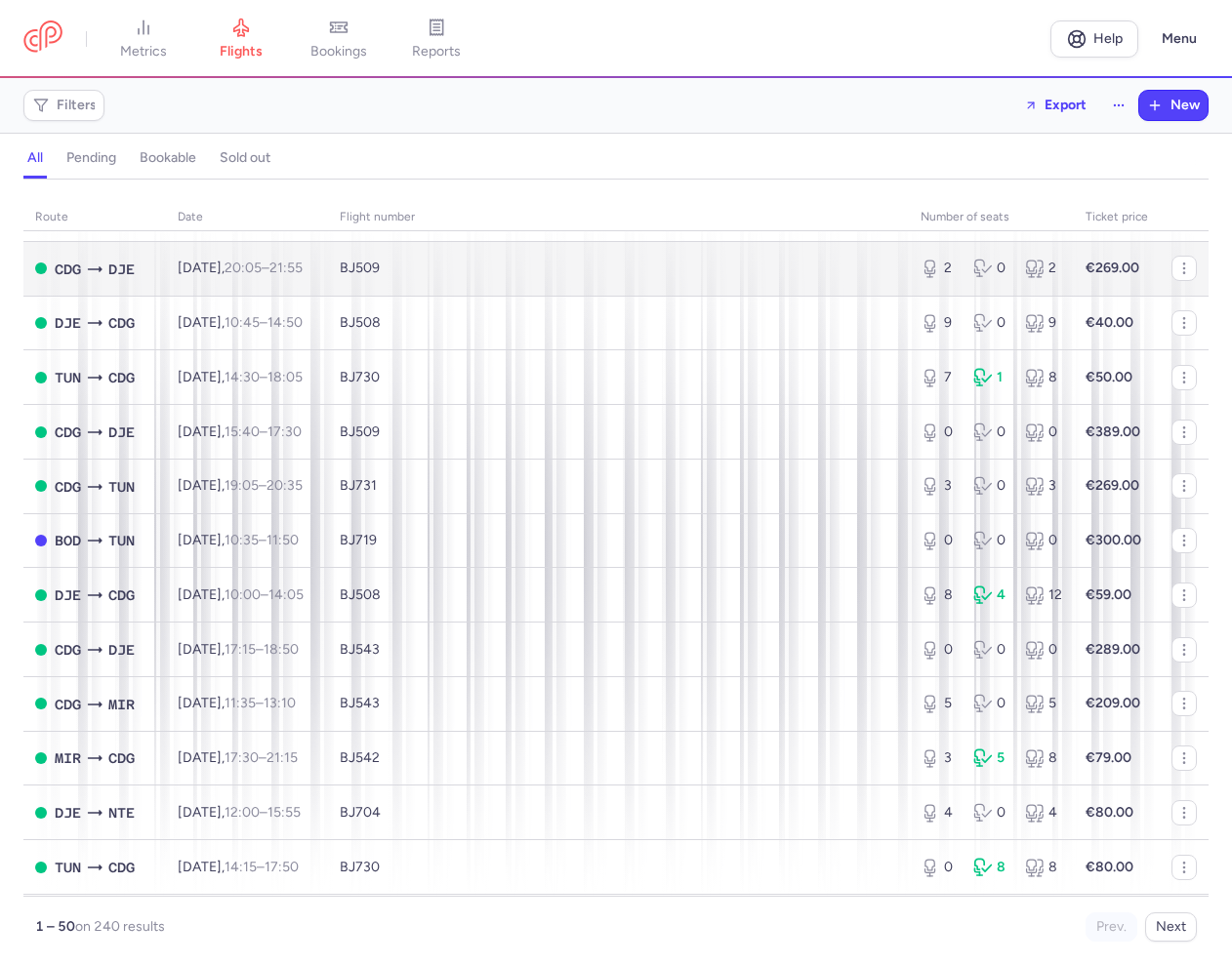scroll, scrollTop: 1464, scrollLeft: 0, axis: vertical 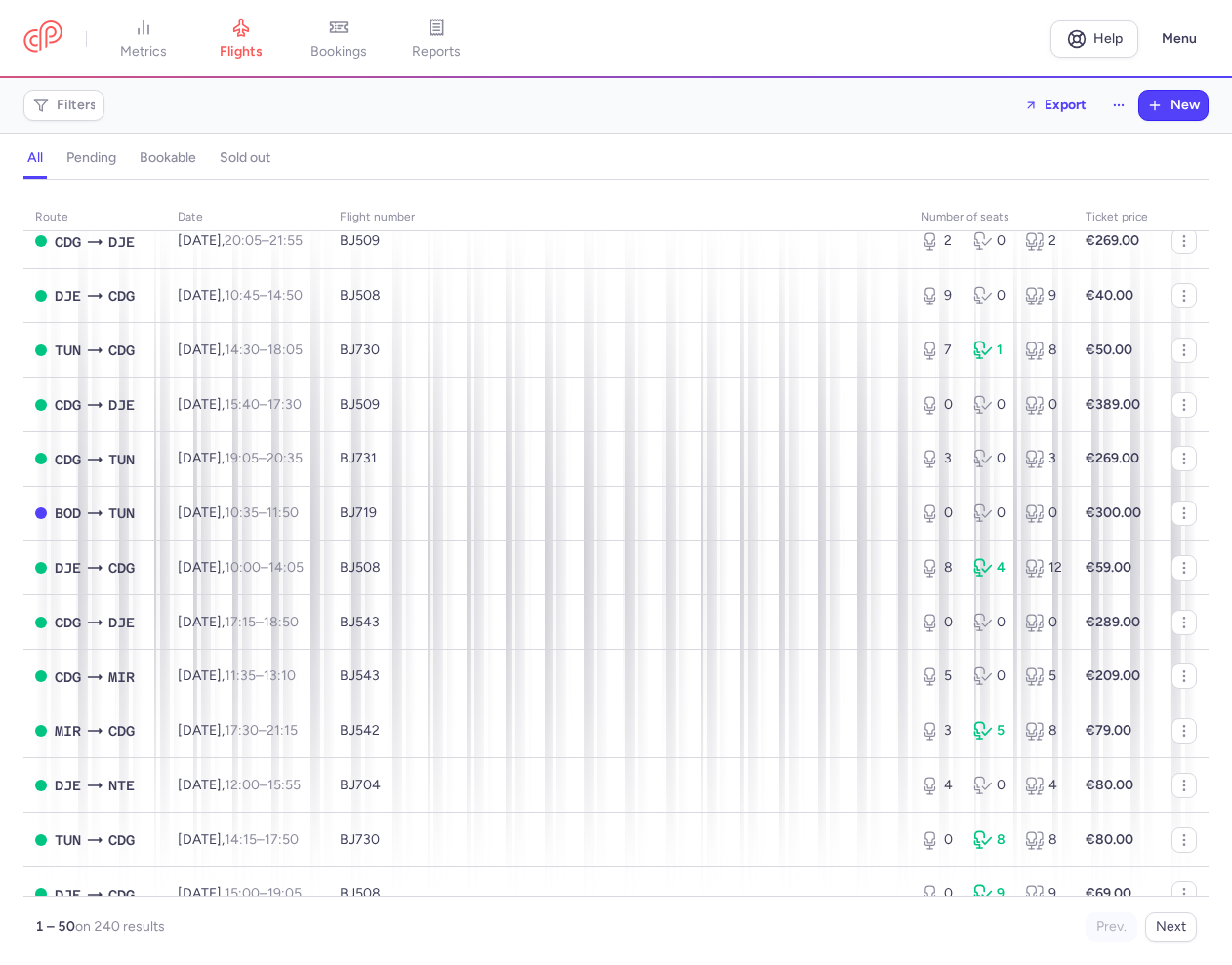 click on "metrics flights bookings reports" at bounding box center (537, 39) 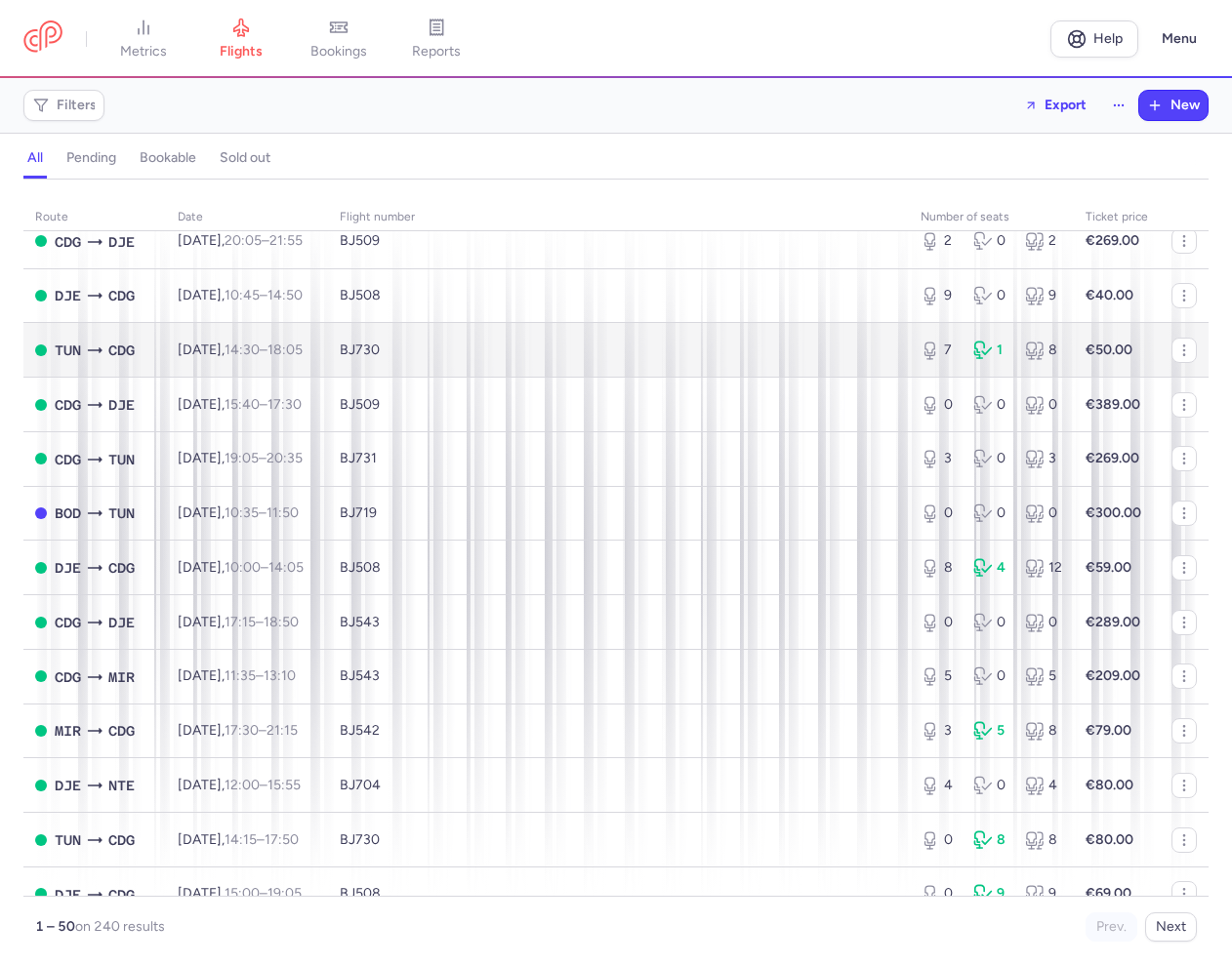 scroll, scrollTop: 1366, scrollLeft: 0, axis: vertical 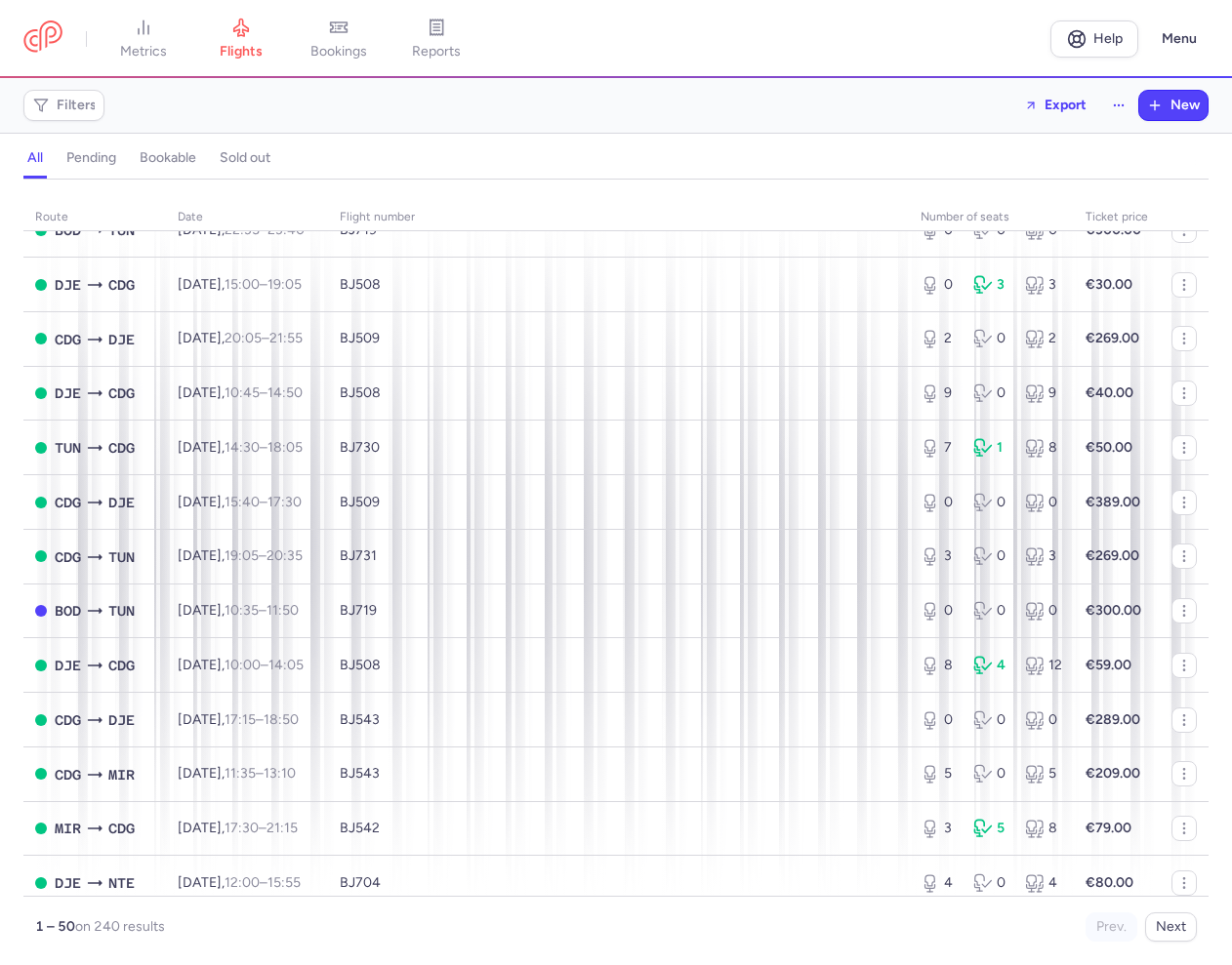 click on "metrics flights bookings reports" at bounding box center (537, 39) 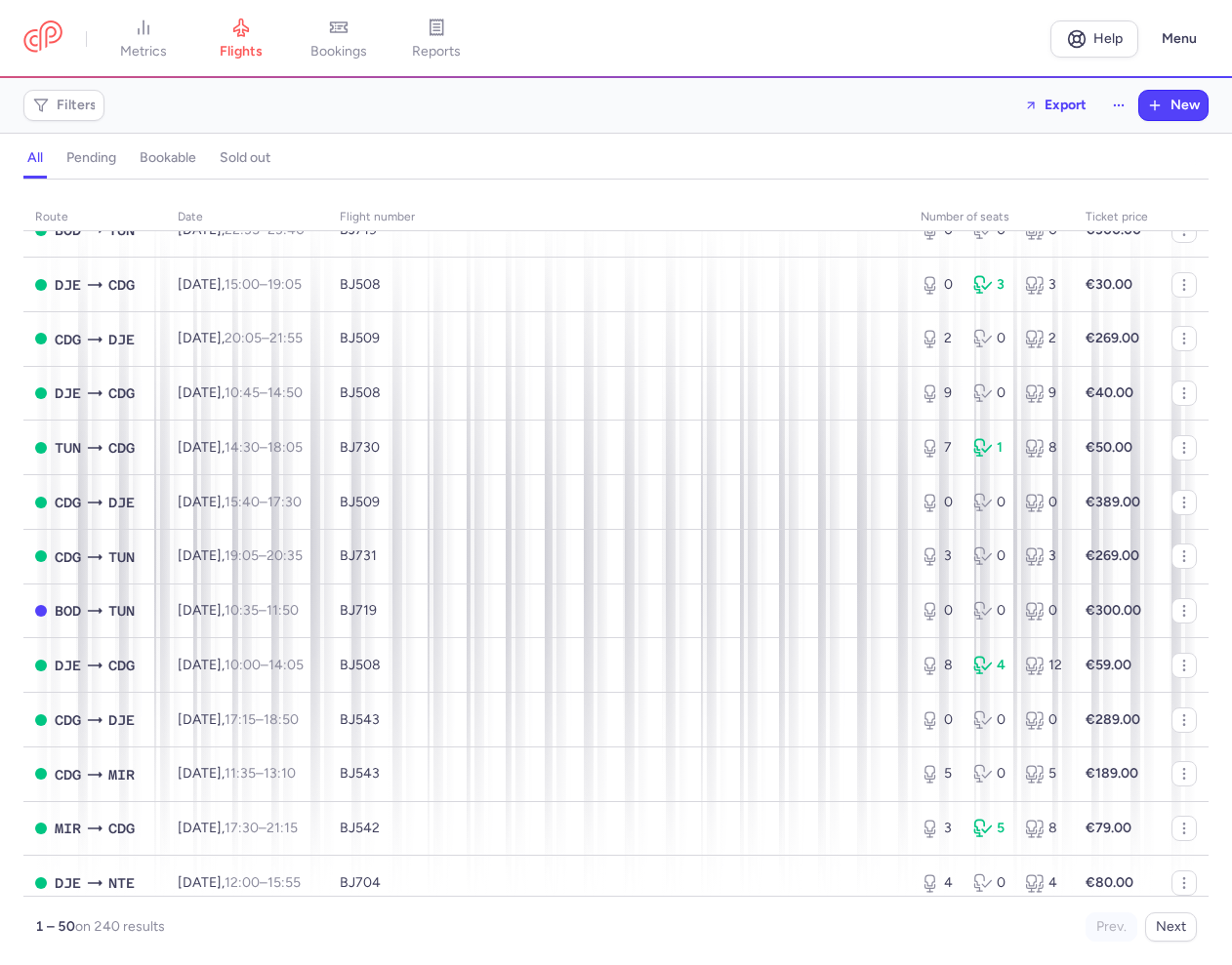 click on "metrics flights bookings reports" at bounding box center [537, 39] 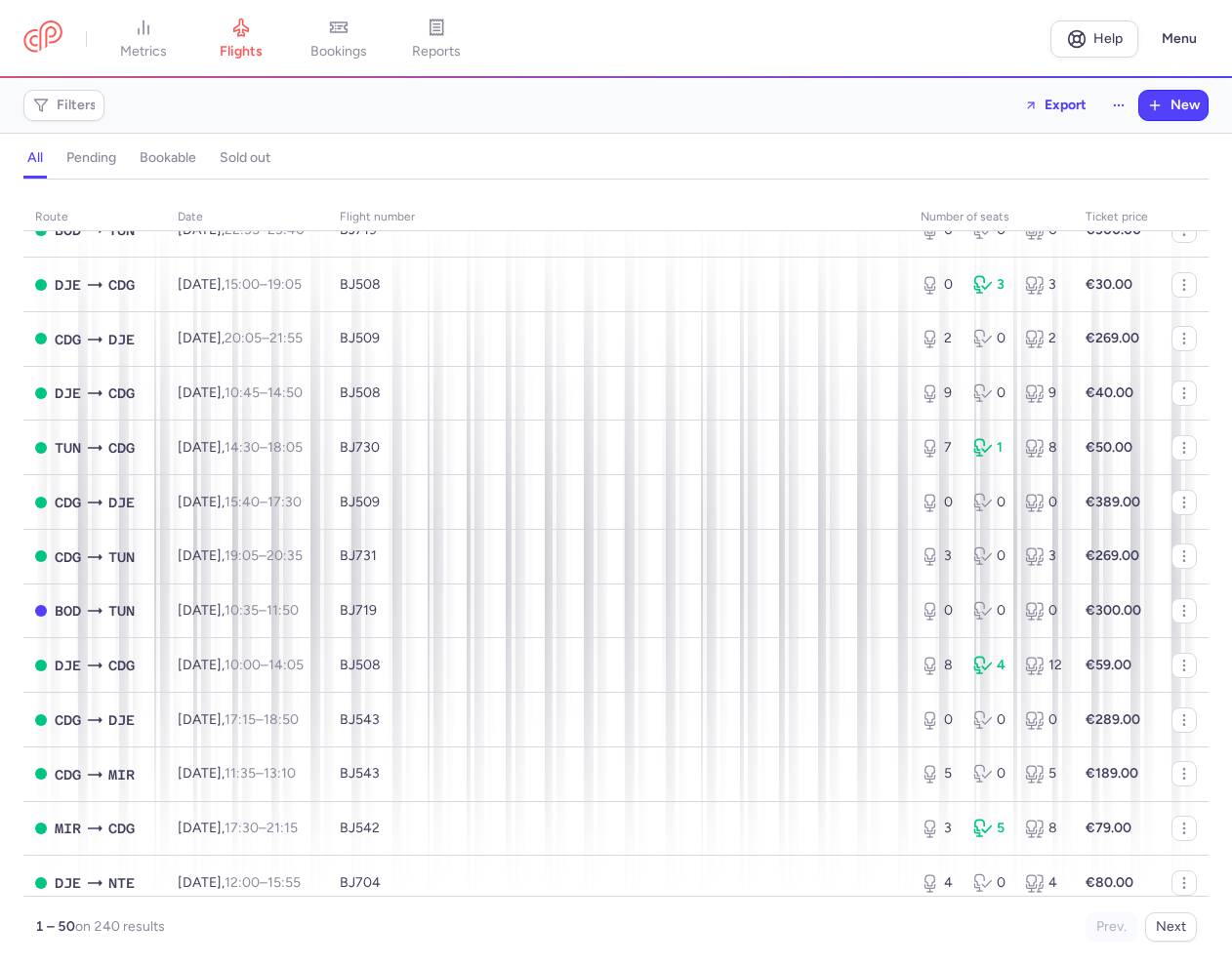 drag, startPoint x: 786, startPoint y: 37, endPoint x: 659, endPoint y: 69, distance: 130.96946 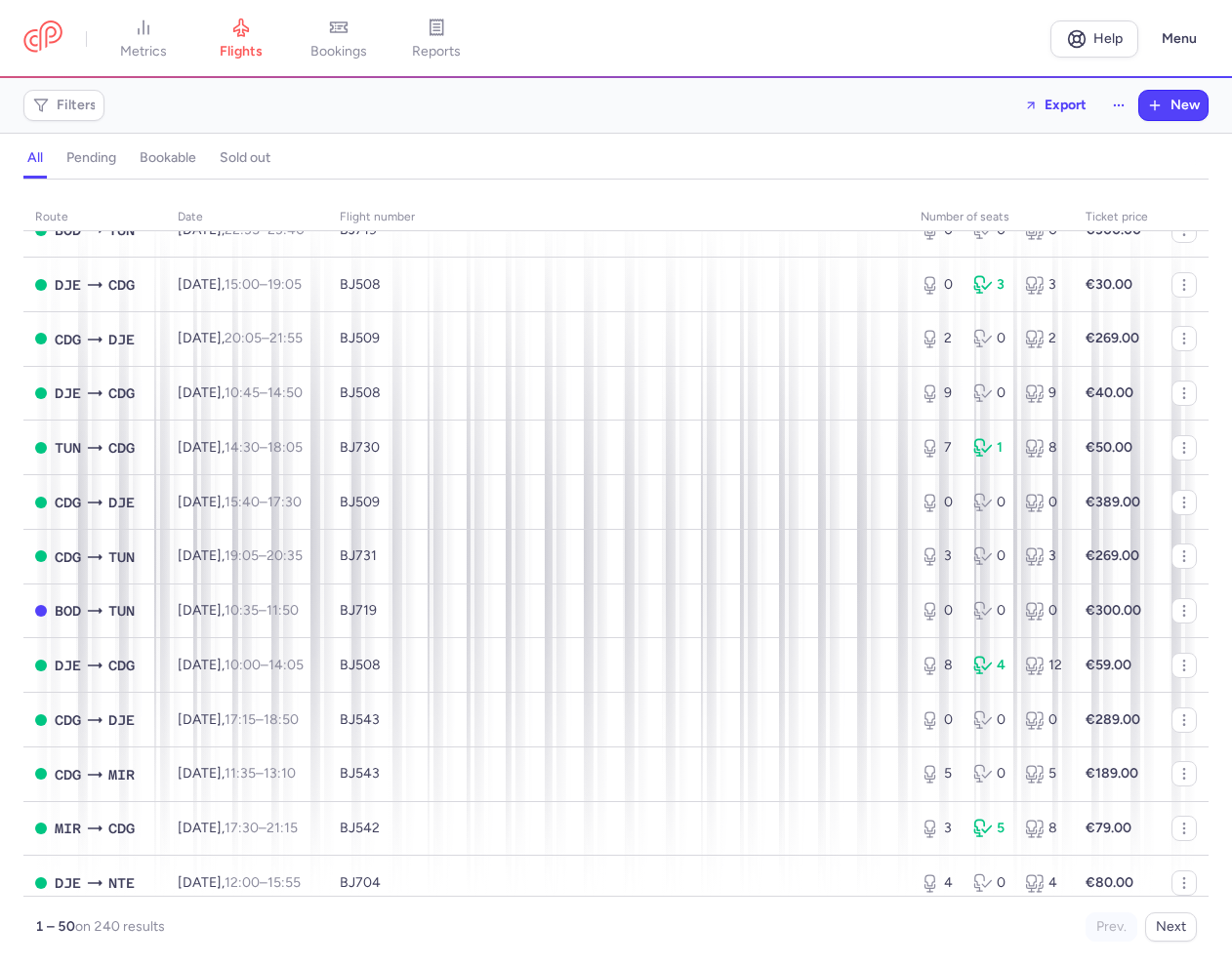 drag, startPoint x: 789, startPoint y: 26, endPoint x: 654, endPoint y: 9, distance: 136.06616 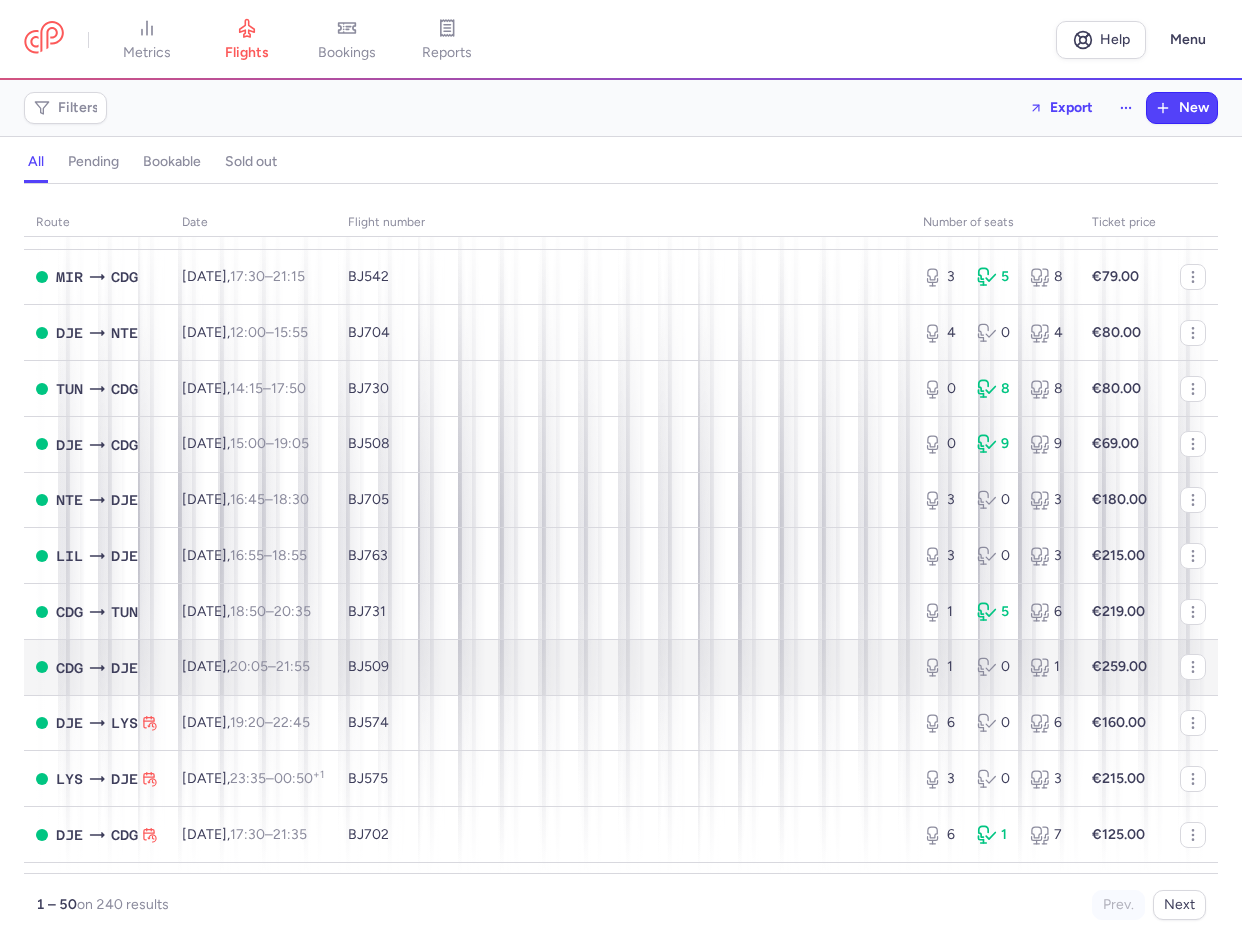 scroll, scrollTop: 2184, scrollLeft: 0, axis: vertical 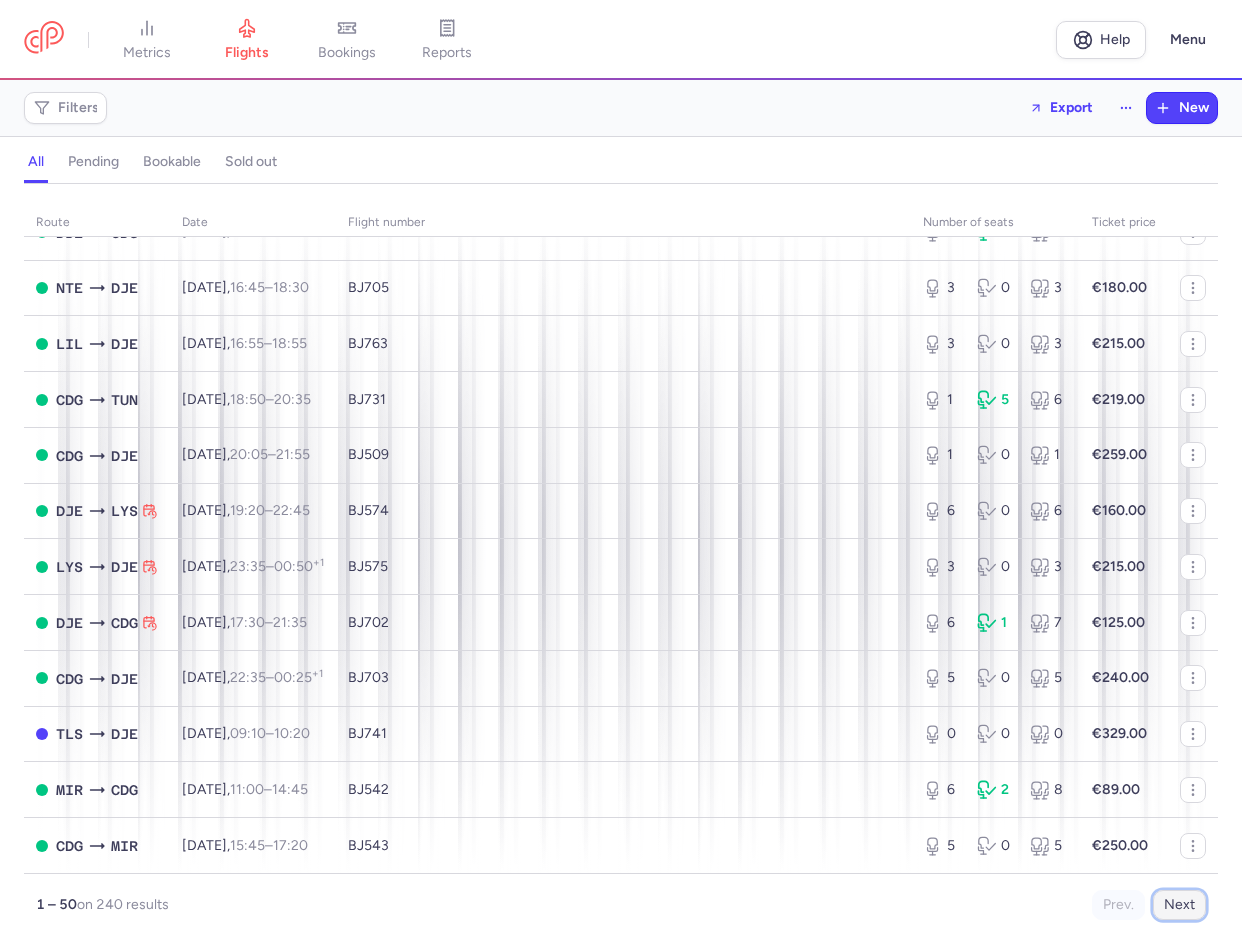 click on "Next" at bounding box center (1179, 905) 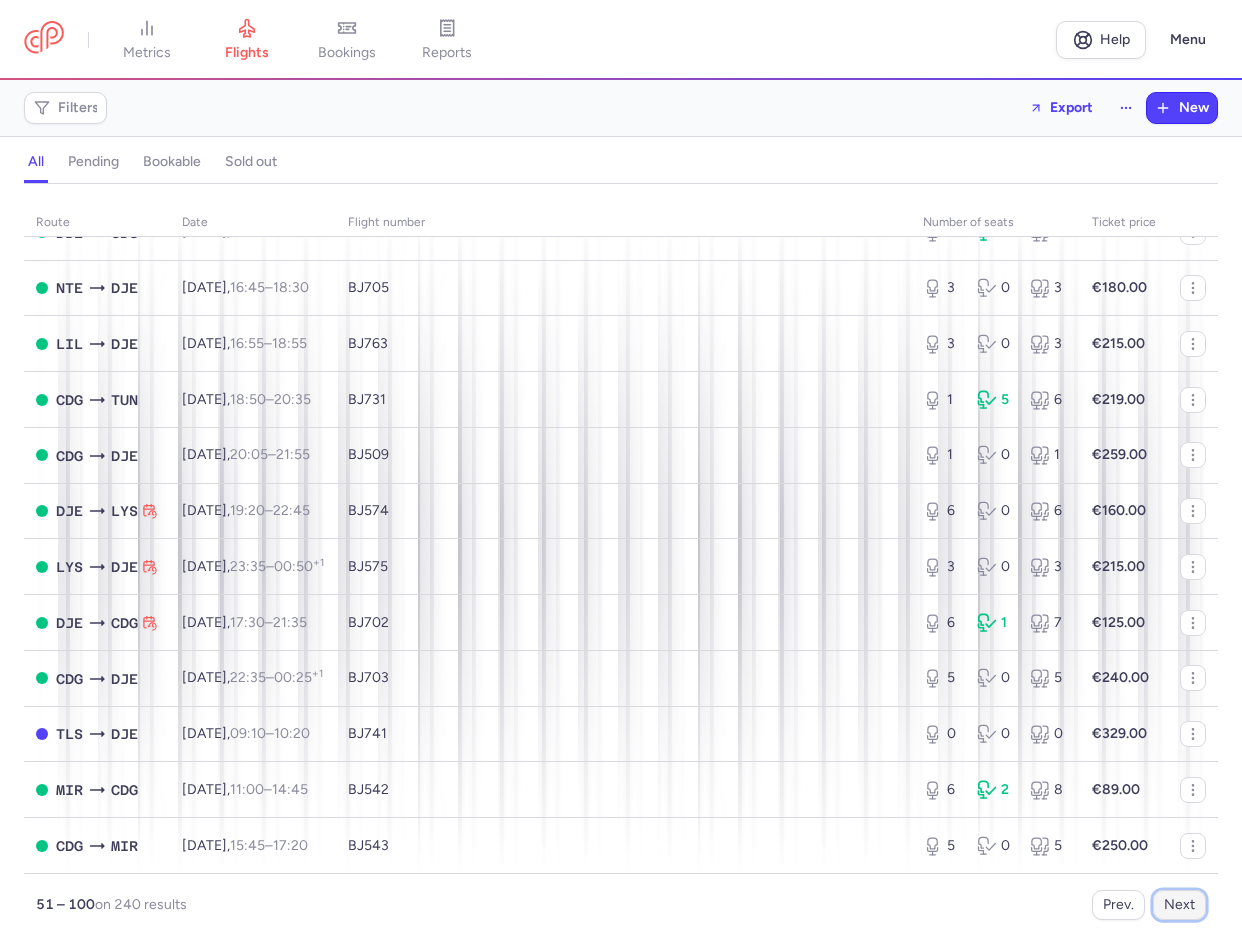 scroll, scrollTop: 0, scrollLeft: 0, axis: both 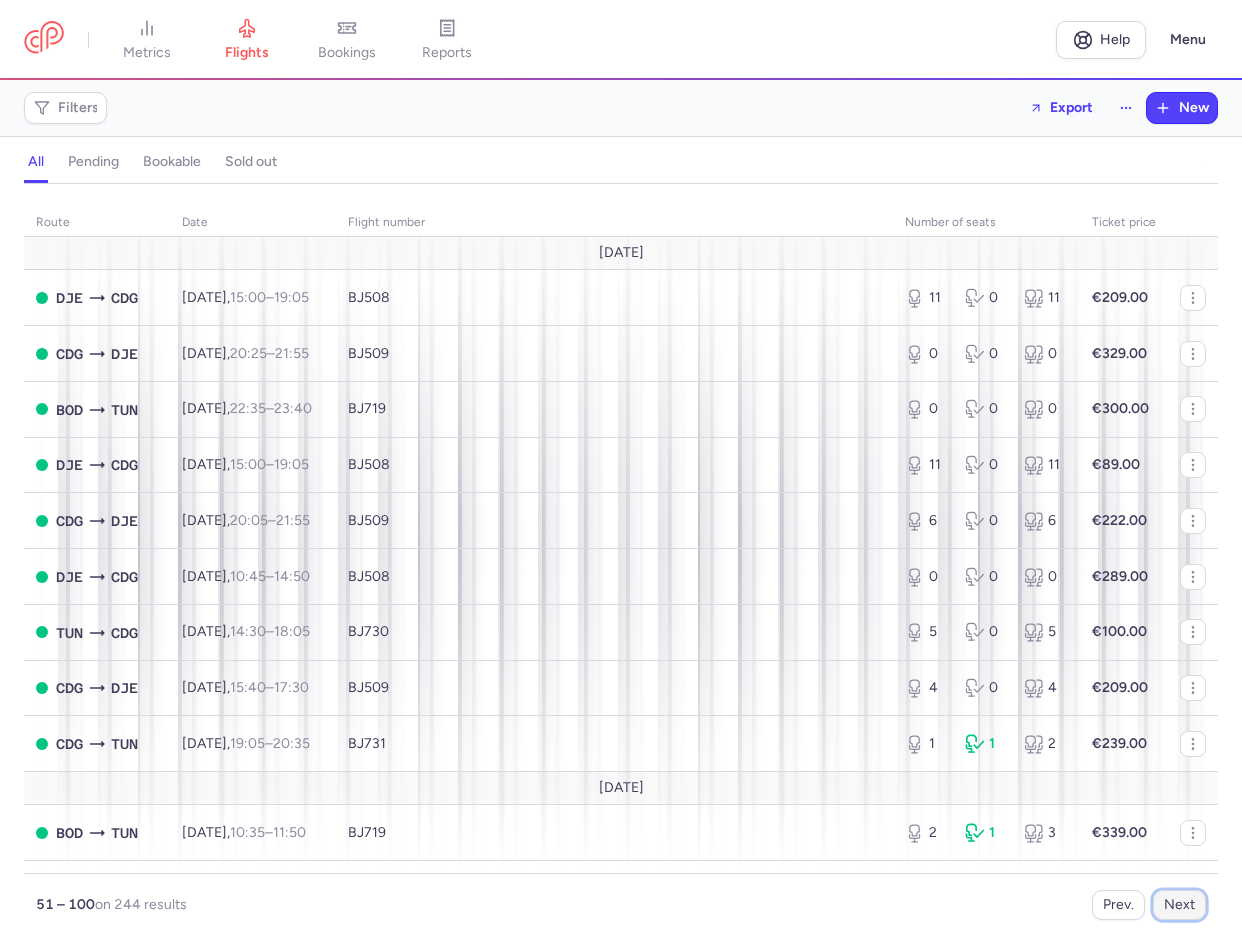 click on "Next" at bounding box center [1179, 905] 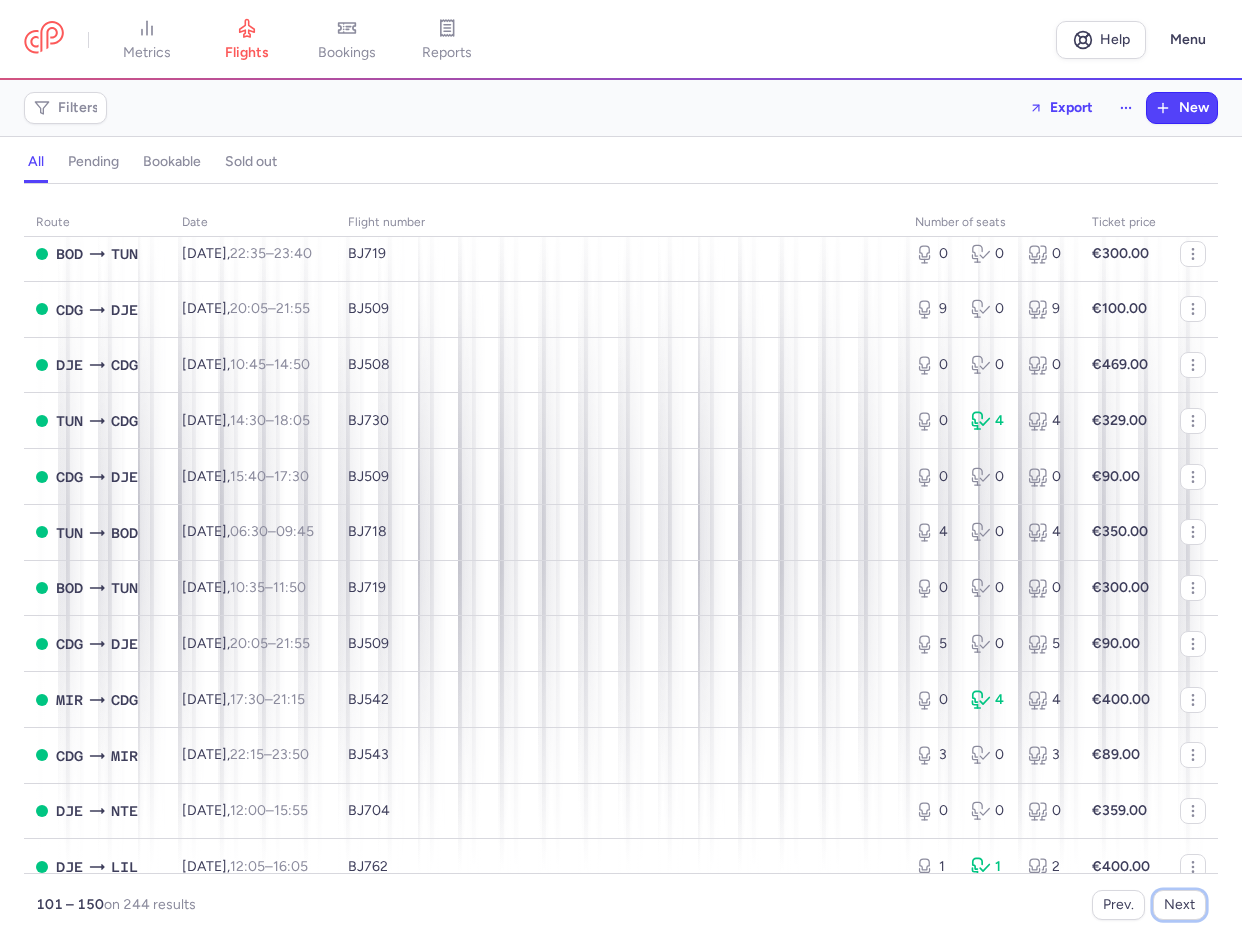 scroll, scrollTop: 0, scrollLeft: 0, axis: both 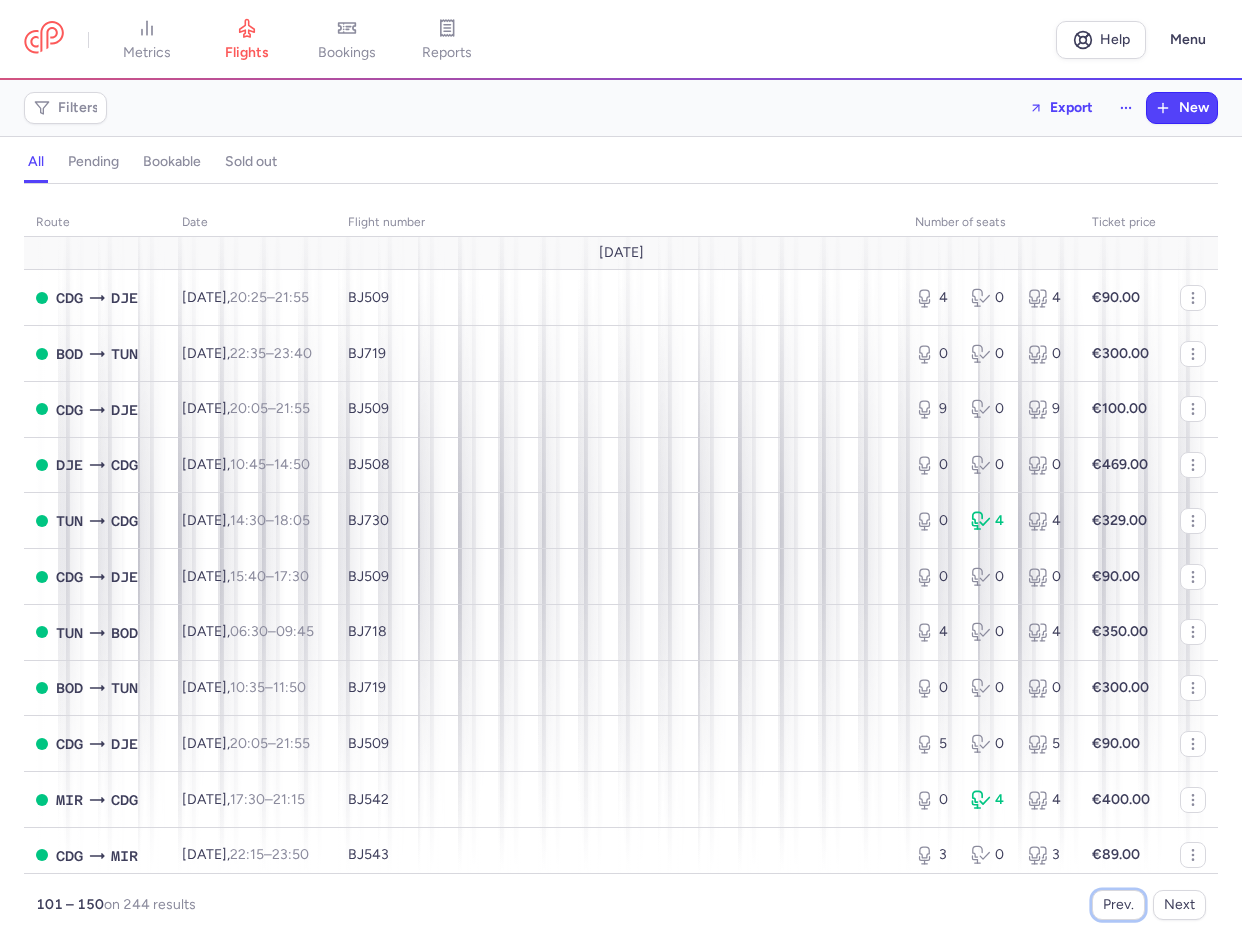 drag, startPoint x: 1131, startPoint y: 899, endPoint x: 1093, endPoint y: 892, distance: 38.63936 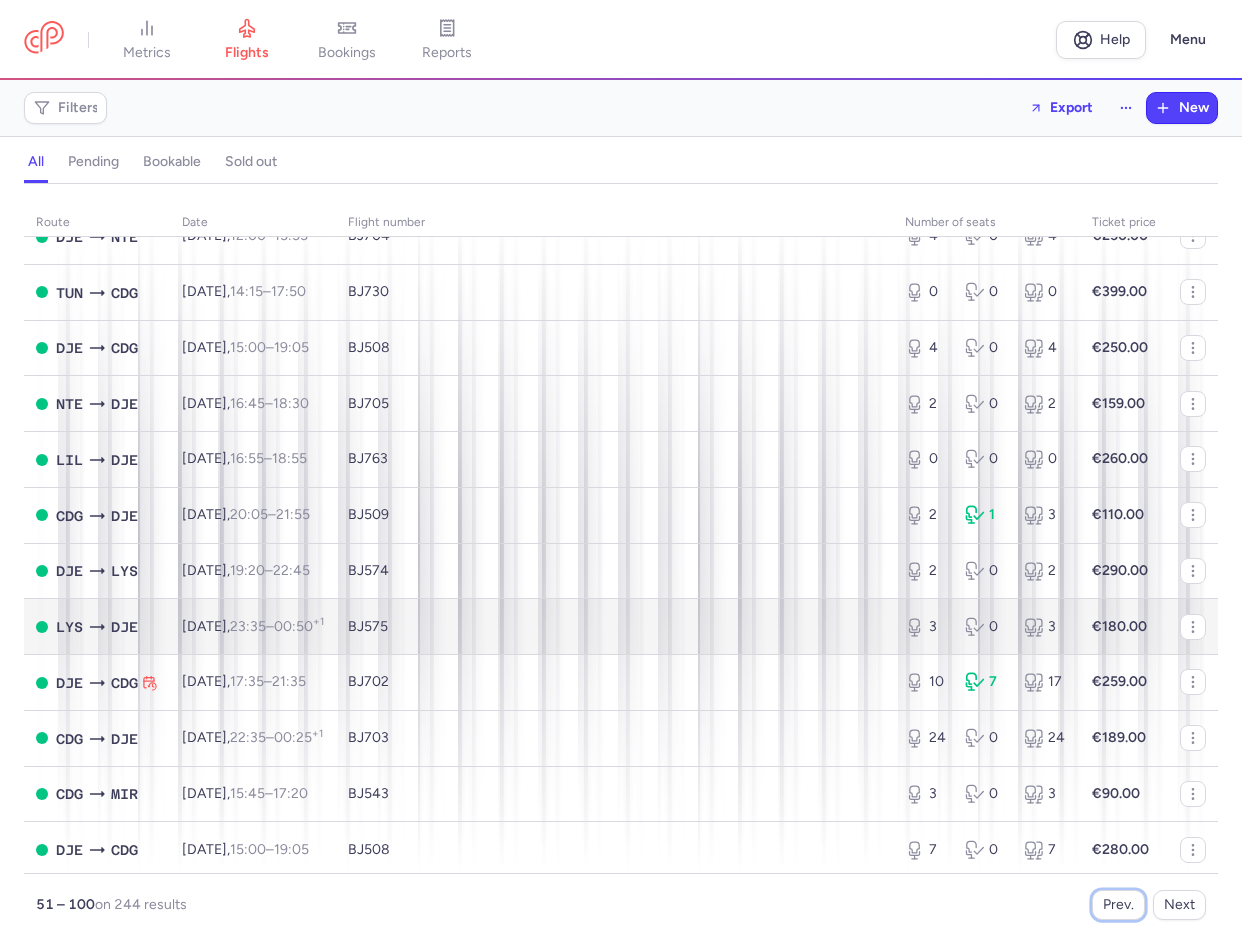 scroll, scrollTop: 2217, scrollLeft: 0, axis: vertical 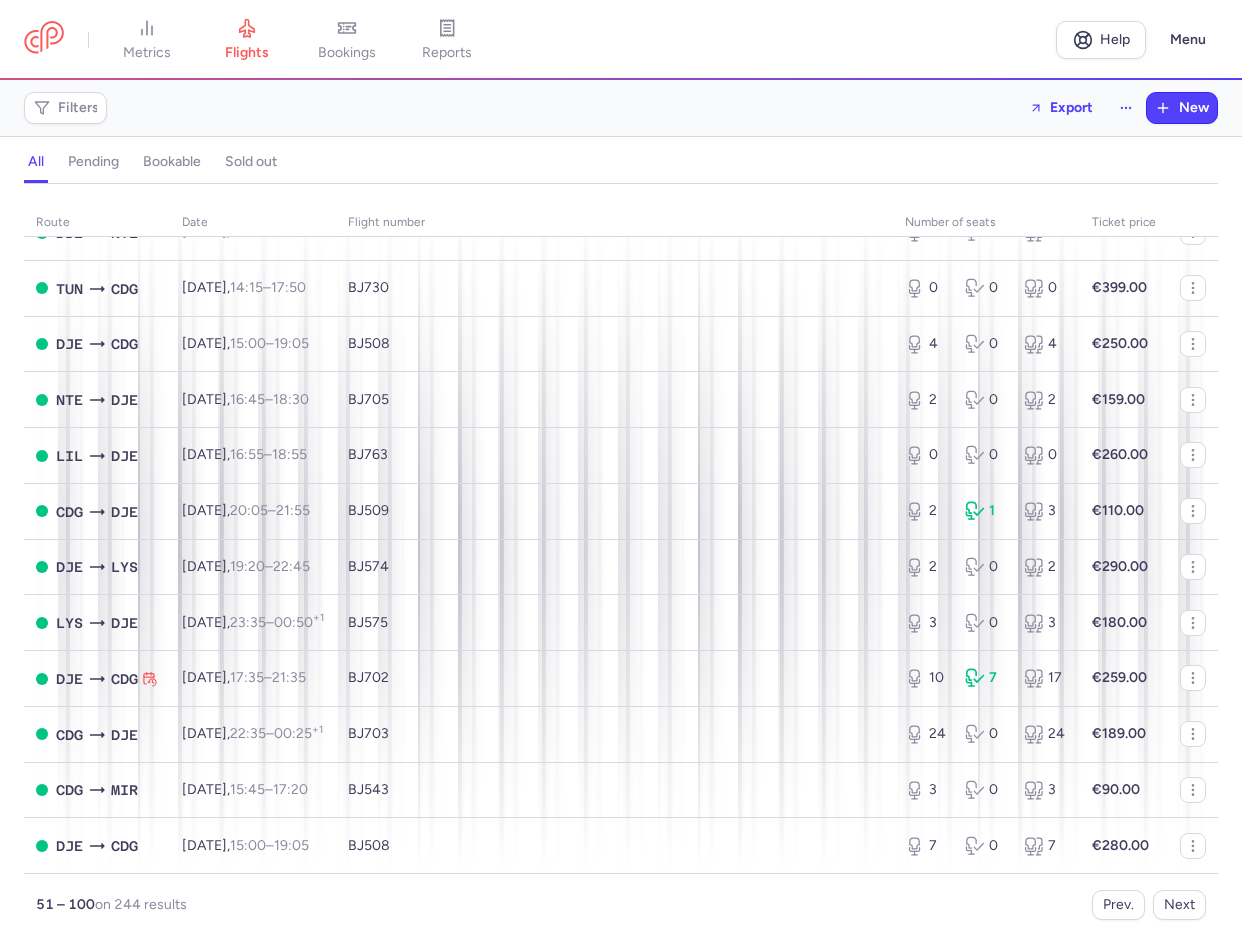 click on "Filters  Export  New" at bounding box center (621, 108) 